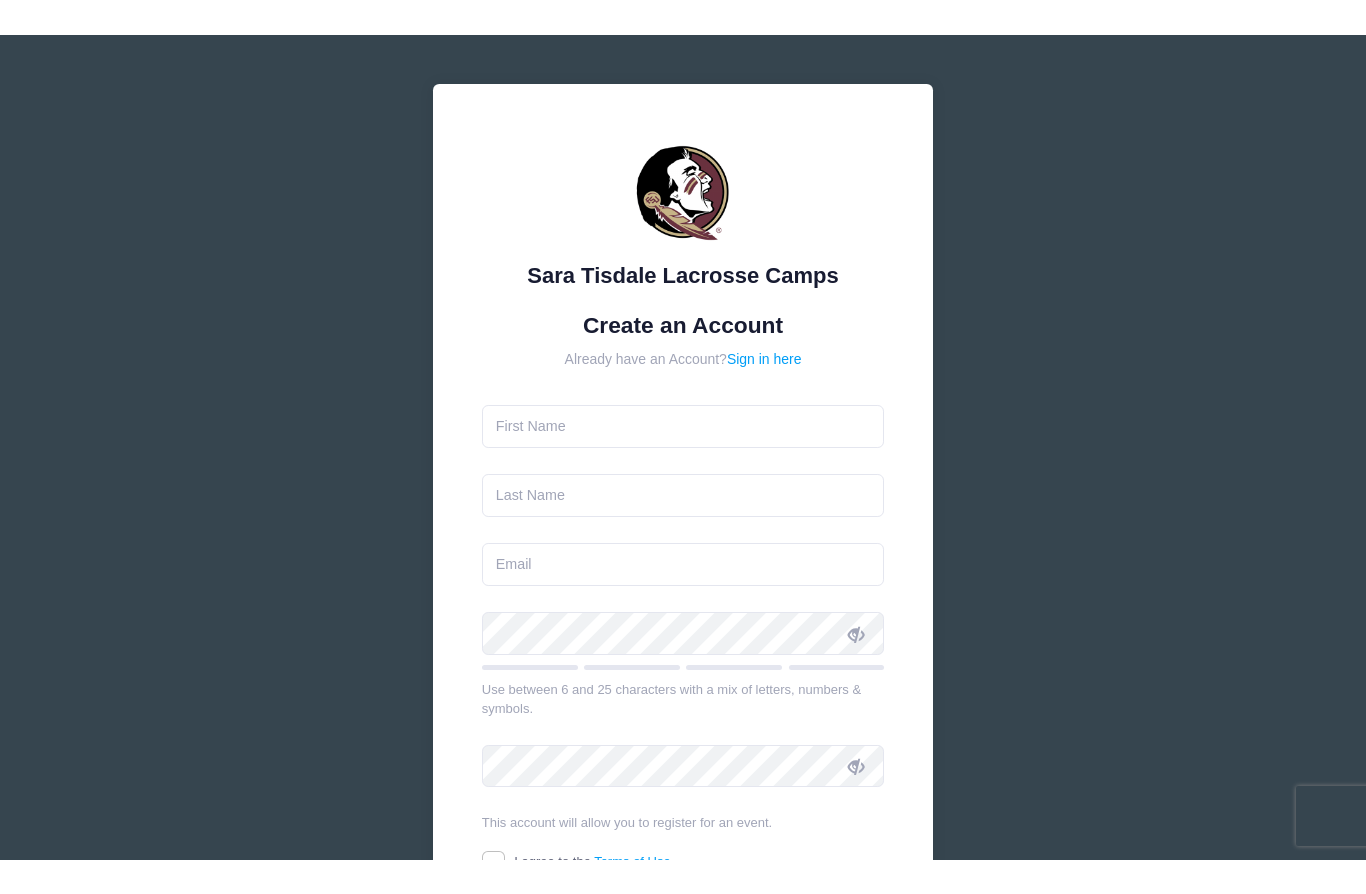 scroll, scrollTop: 0, scrollLeft: 0, axis: both 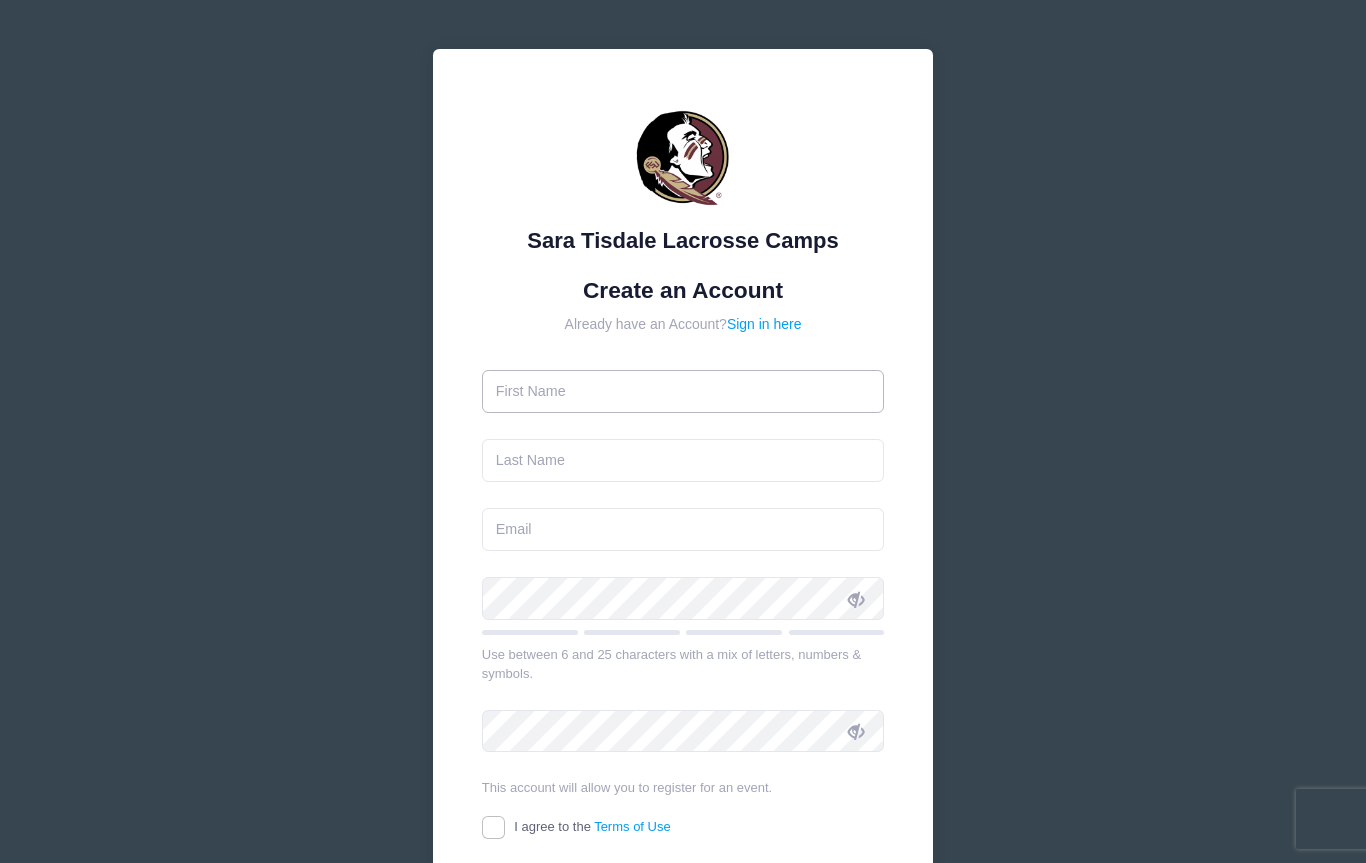 click at bounding box center (683, 391) 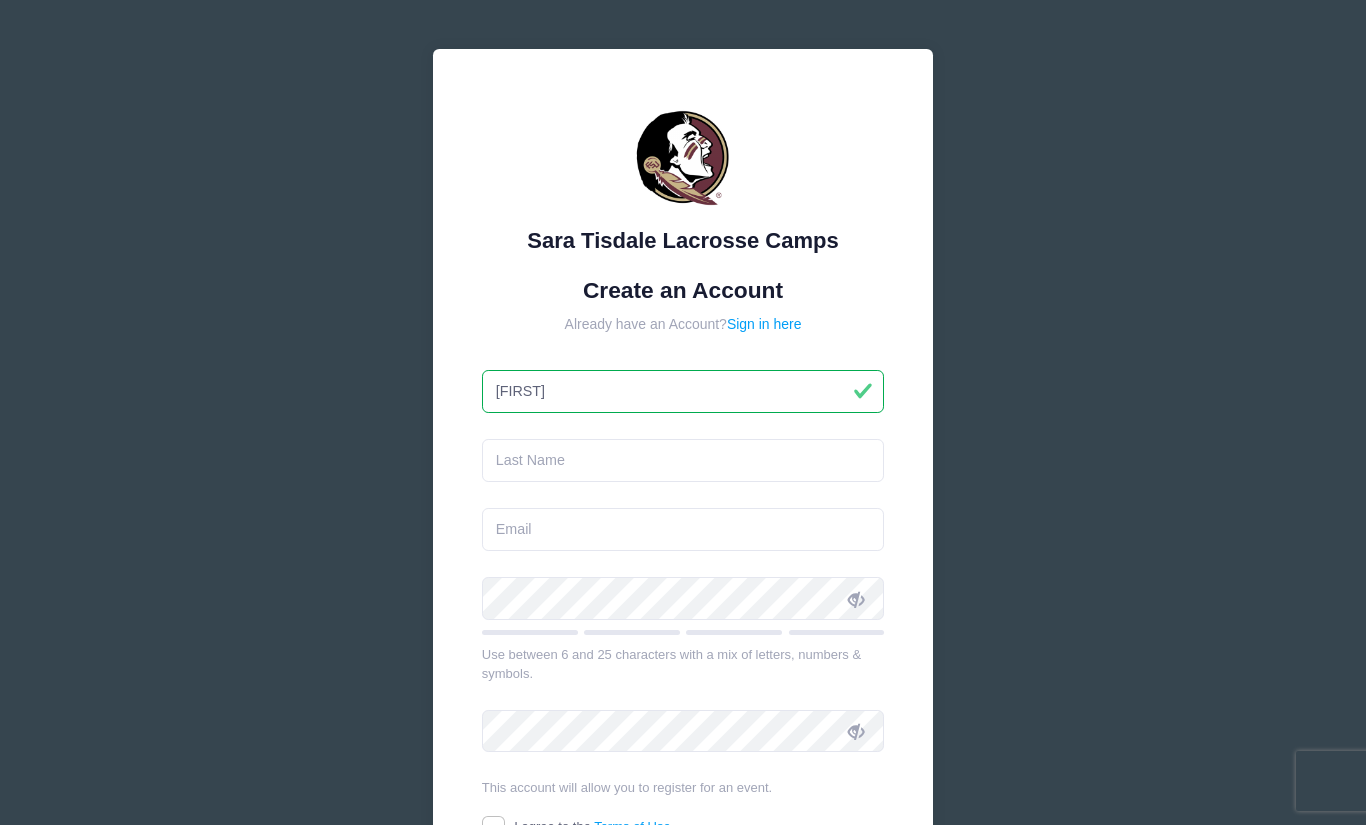 type on "[FIRST]" 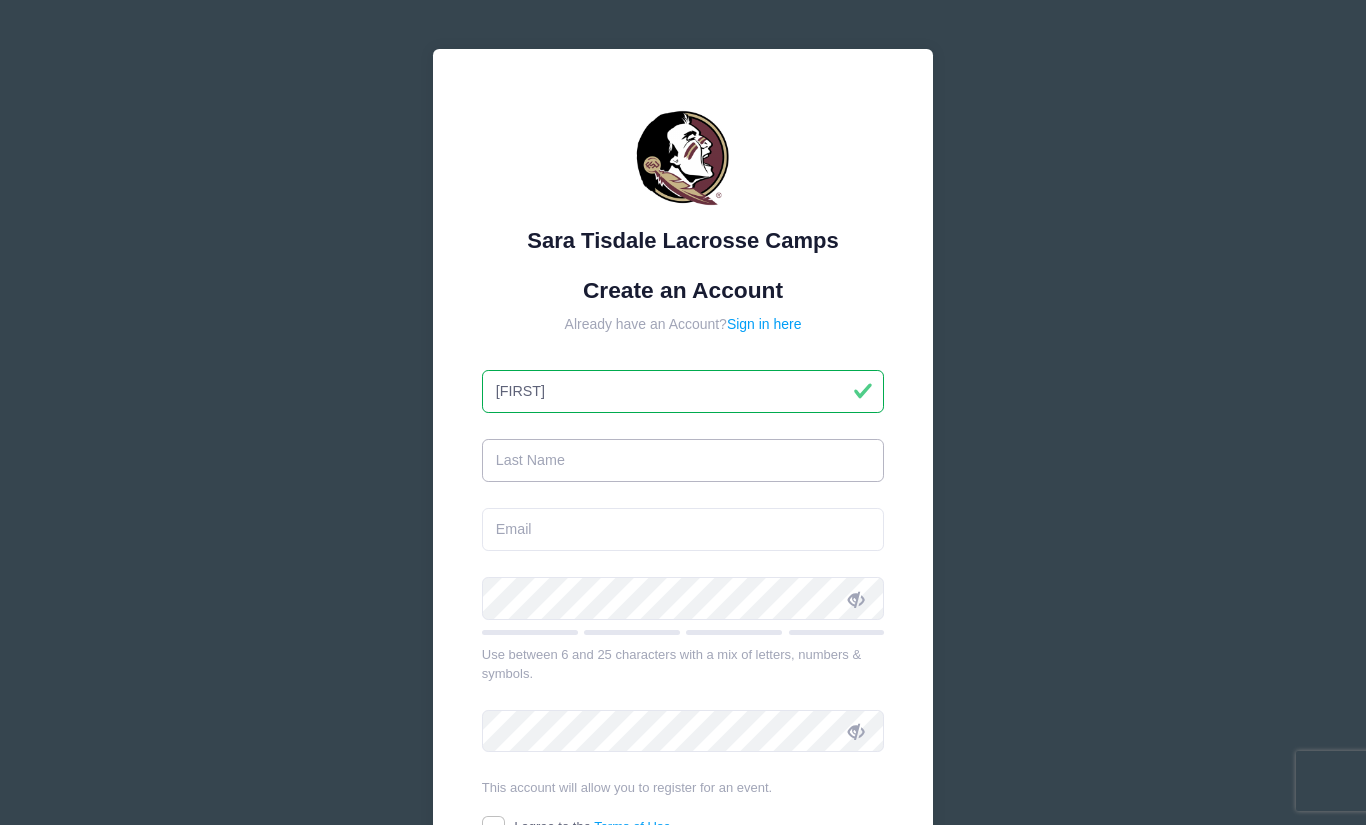 click at bounding box center (683, 460) 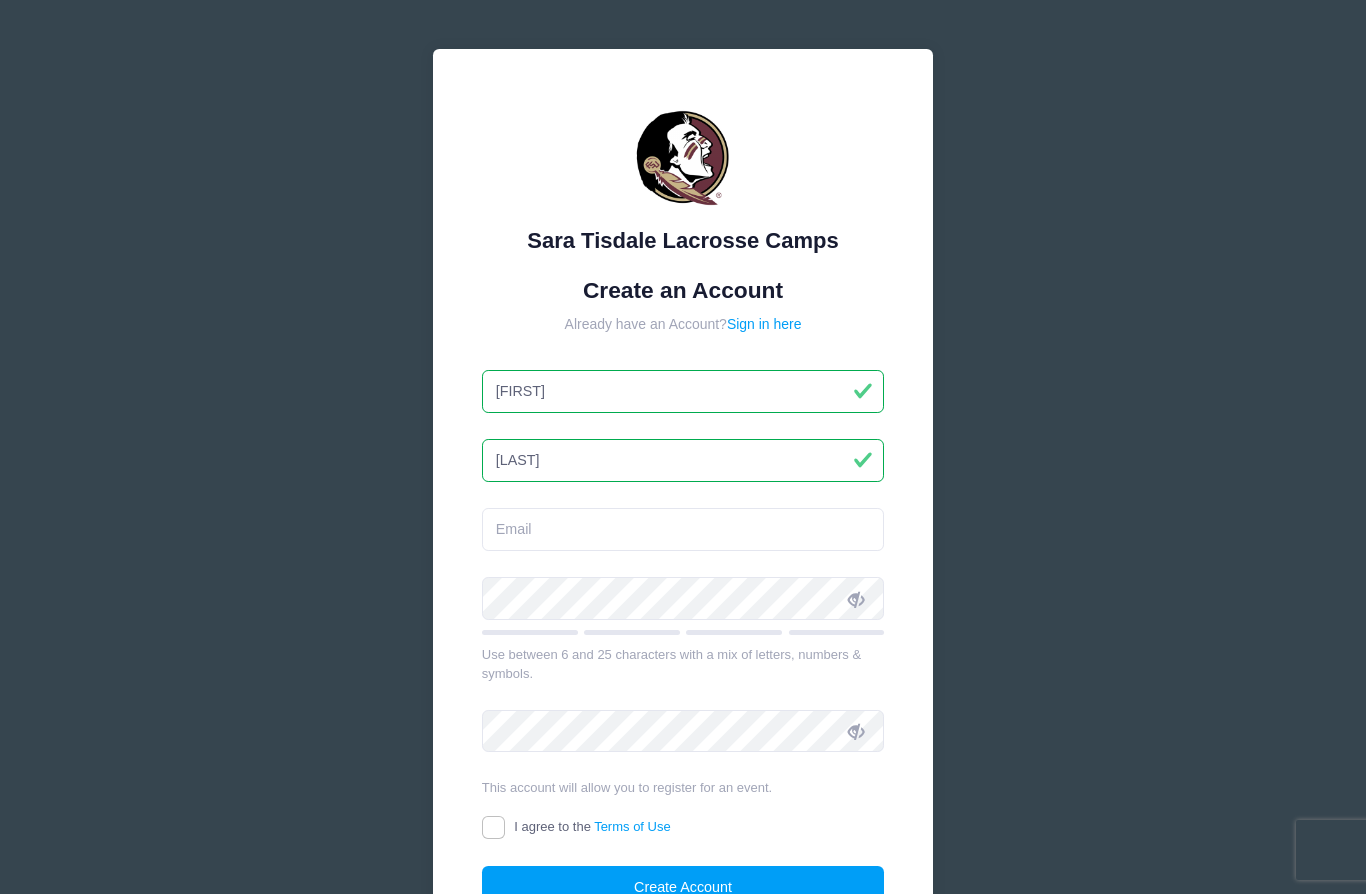 type on "[LAST]" 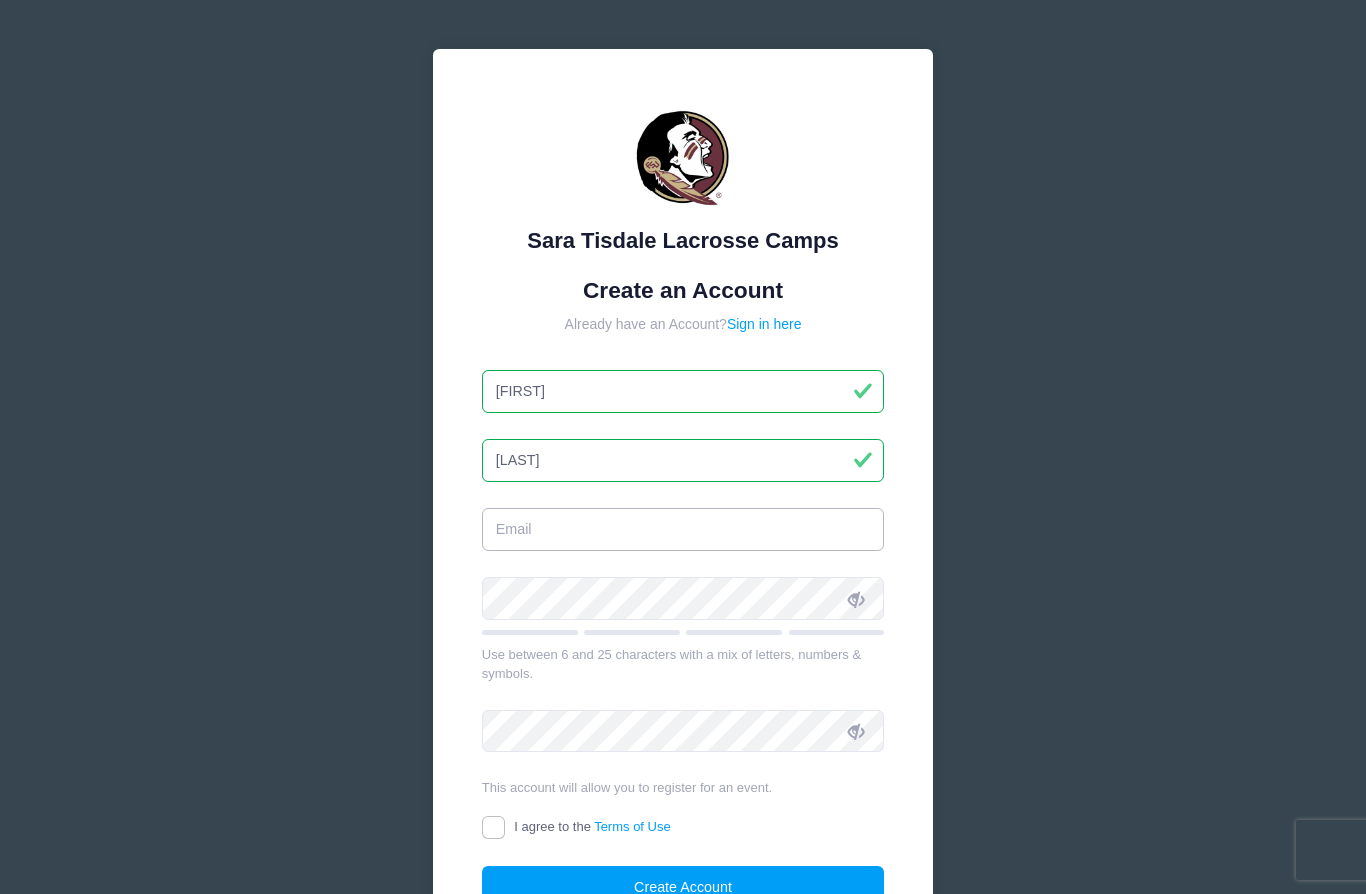 click at bounding box center [683, 529] 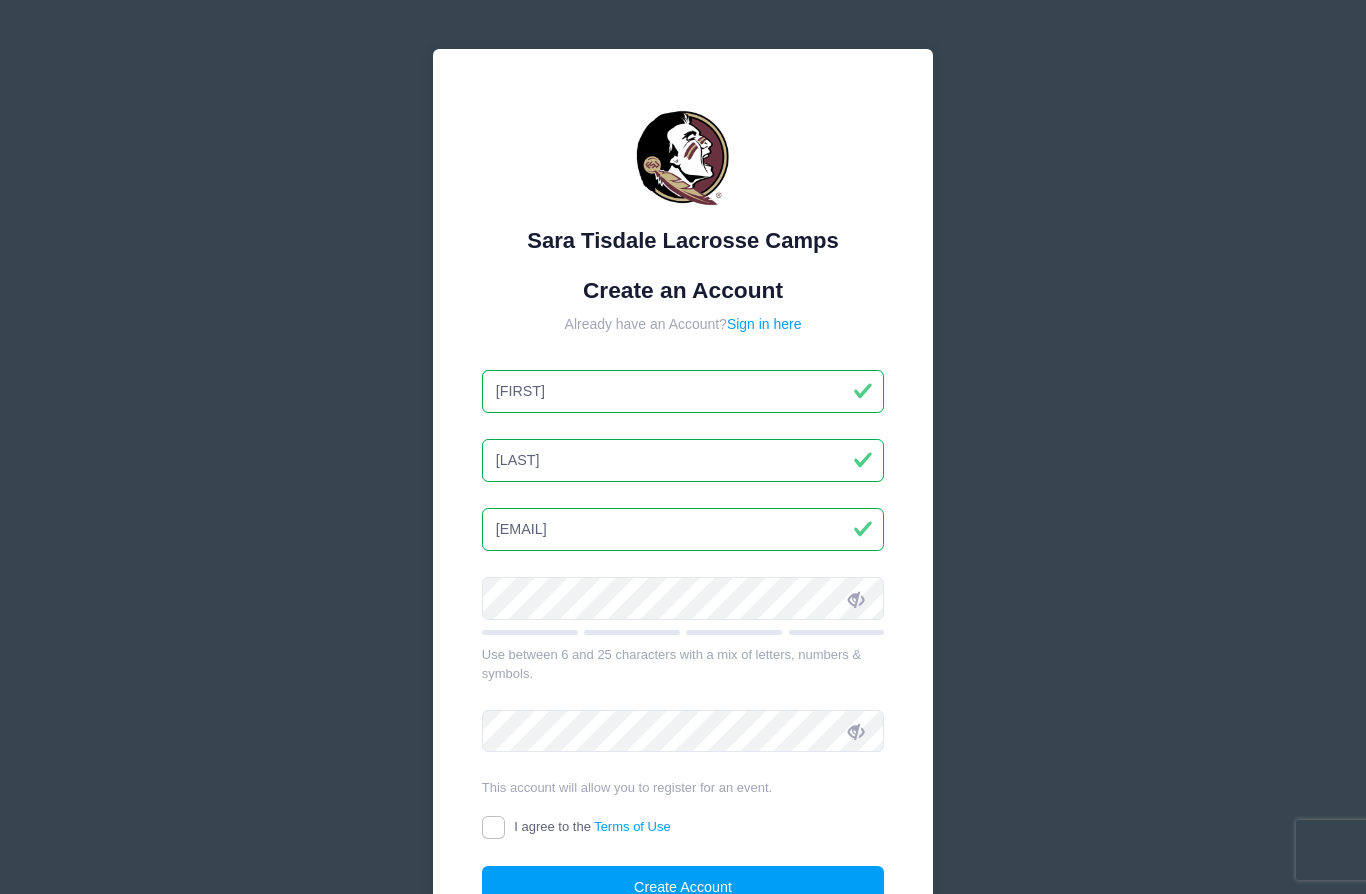 type on "[EMAIL]" 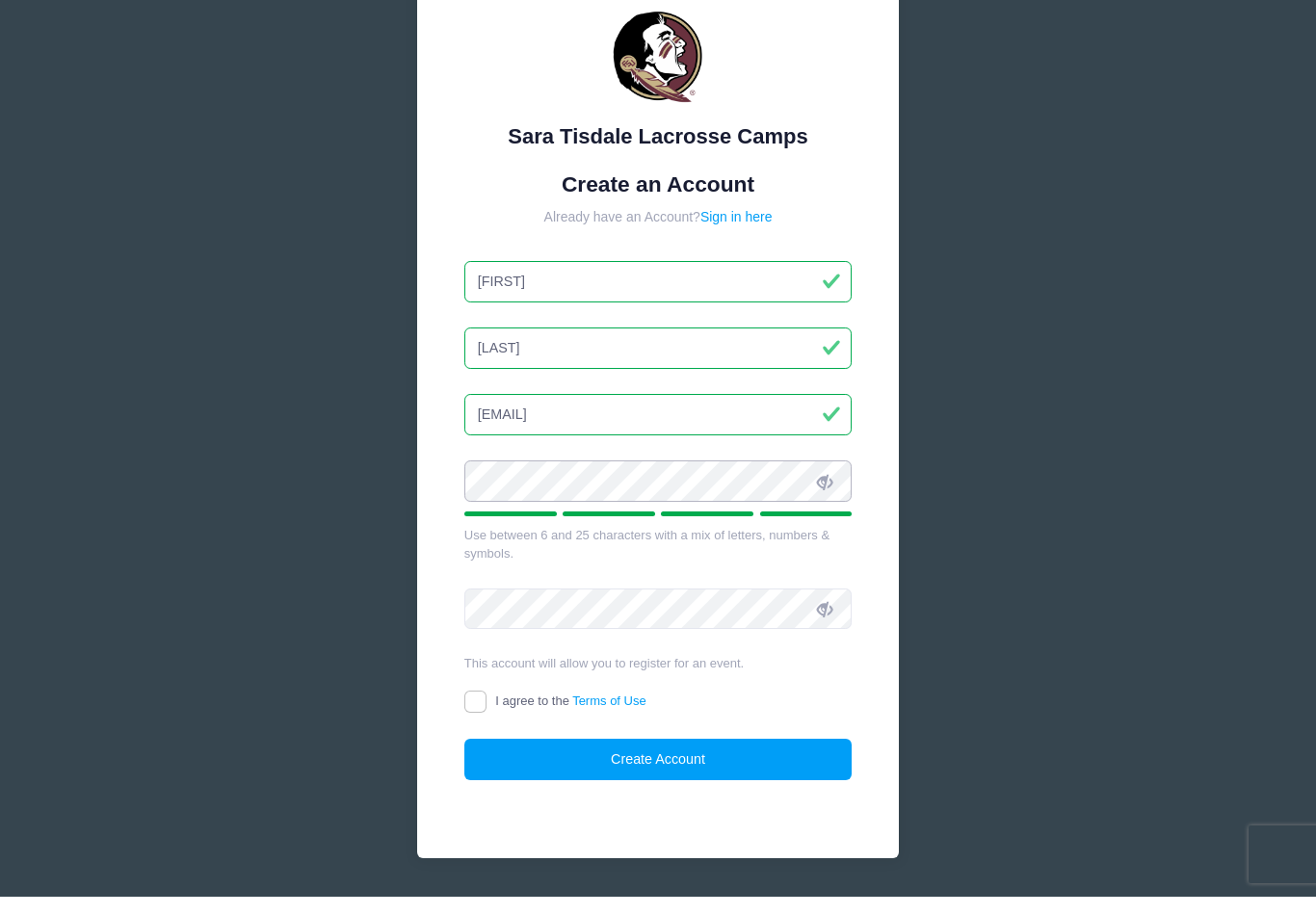 scroll, scrollTop: 90, scrollLeft: 0, axis: vertical 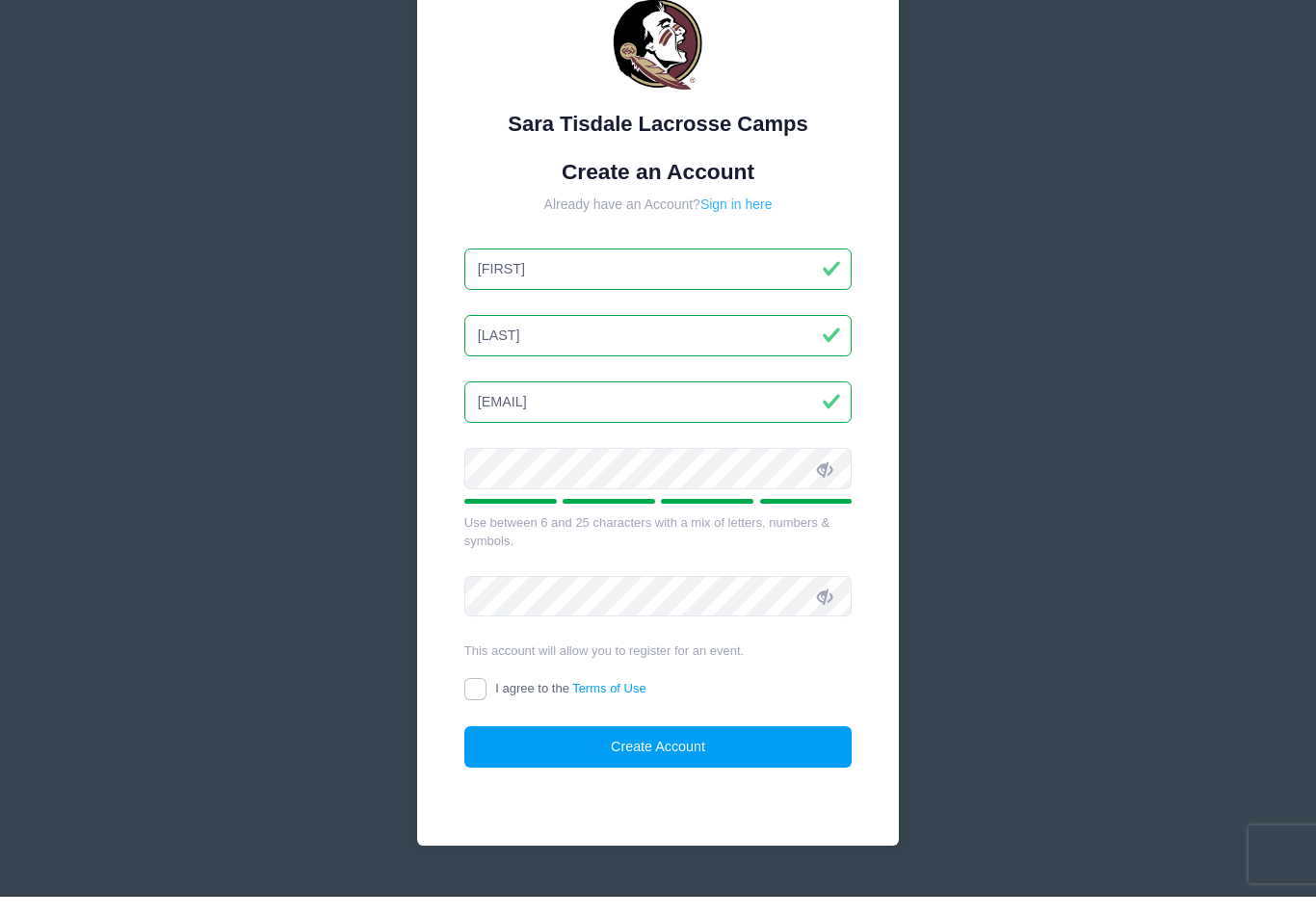 click on "Sign in here" at bounding box center [736, 222] 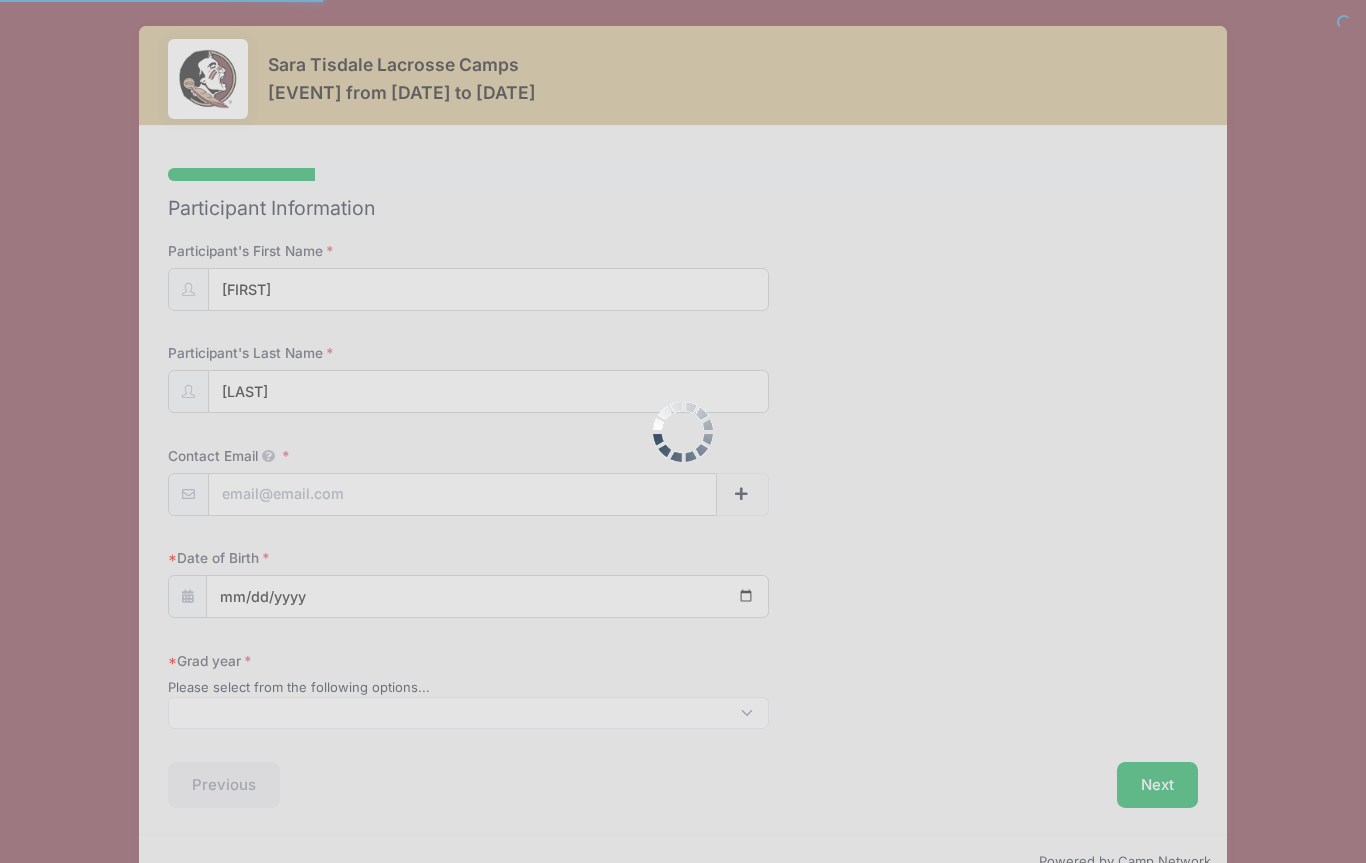 select 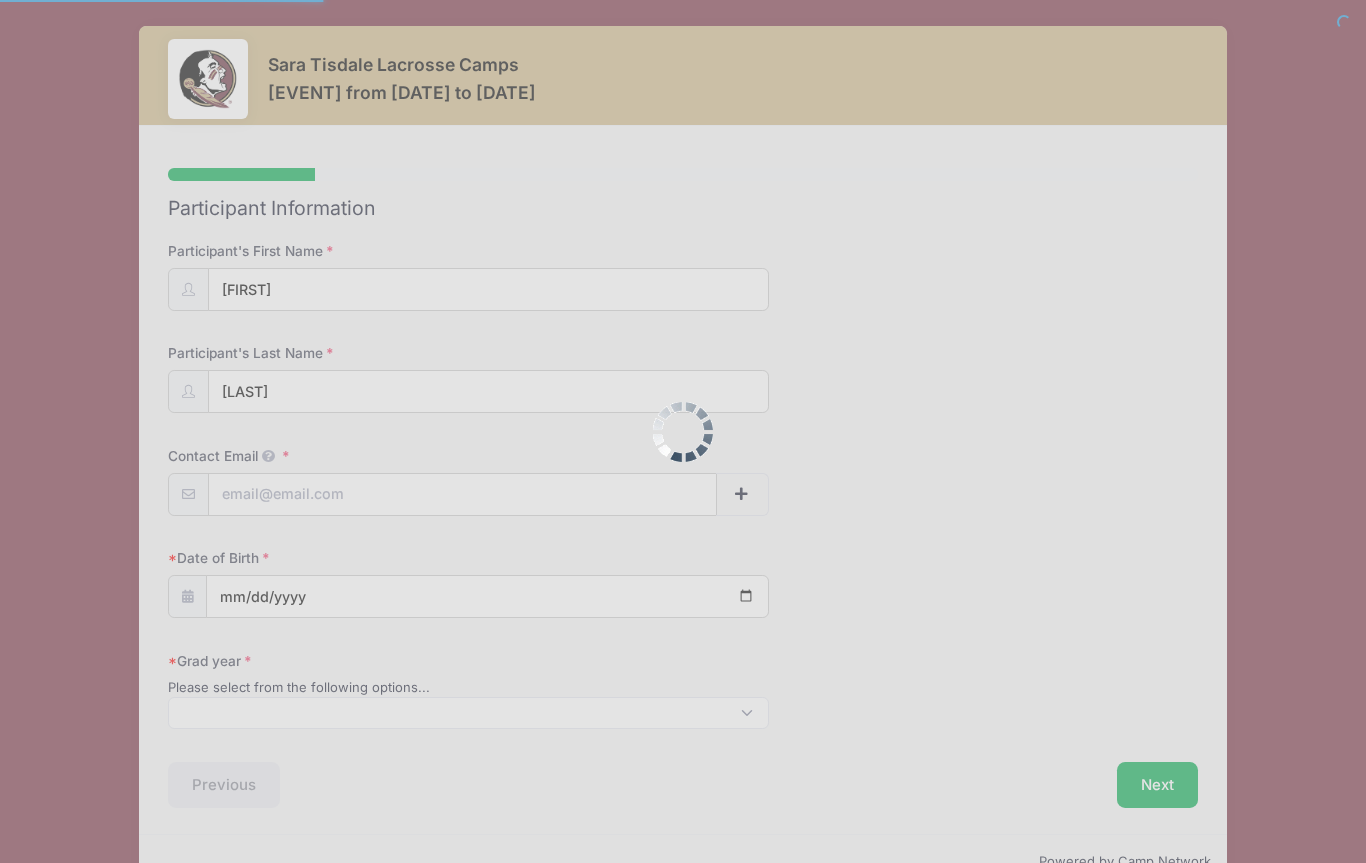 scroll, scrollTop: 0, scrollLeft: 0, axis: both 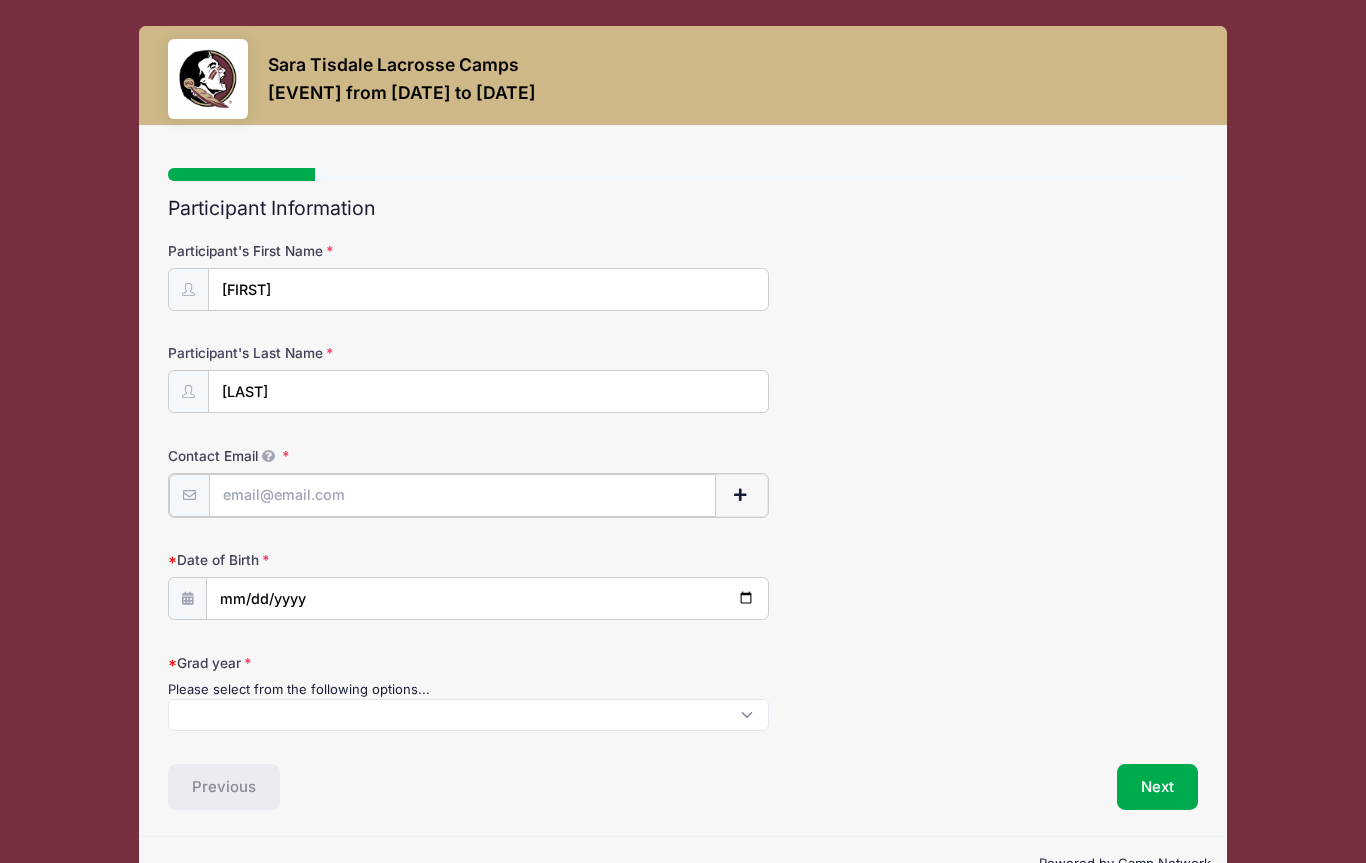 click on "Contact Email" at bounding box center [462, 495] 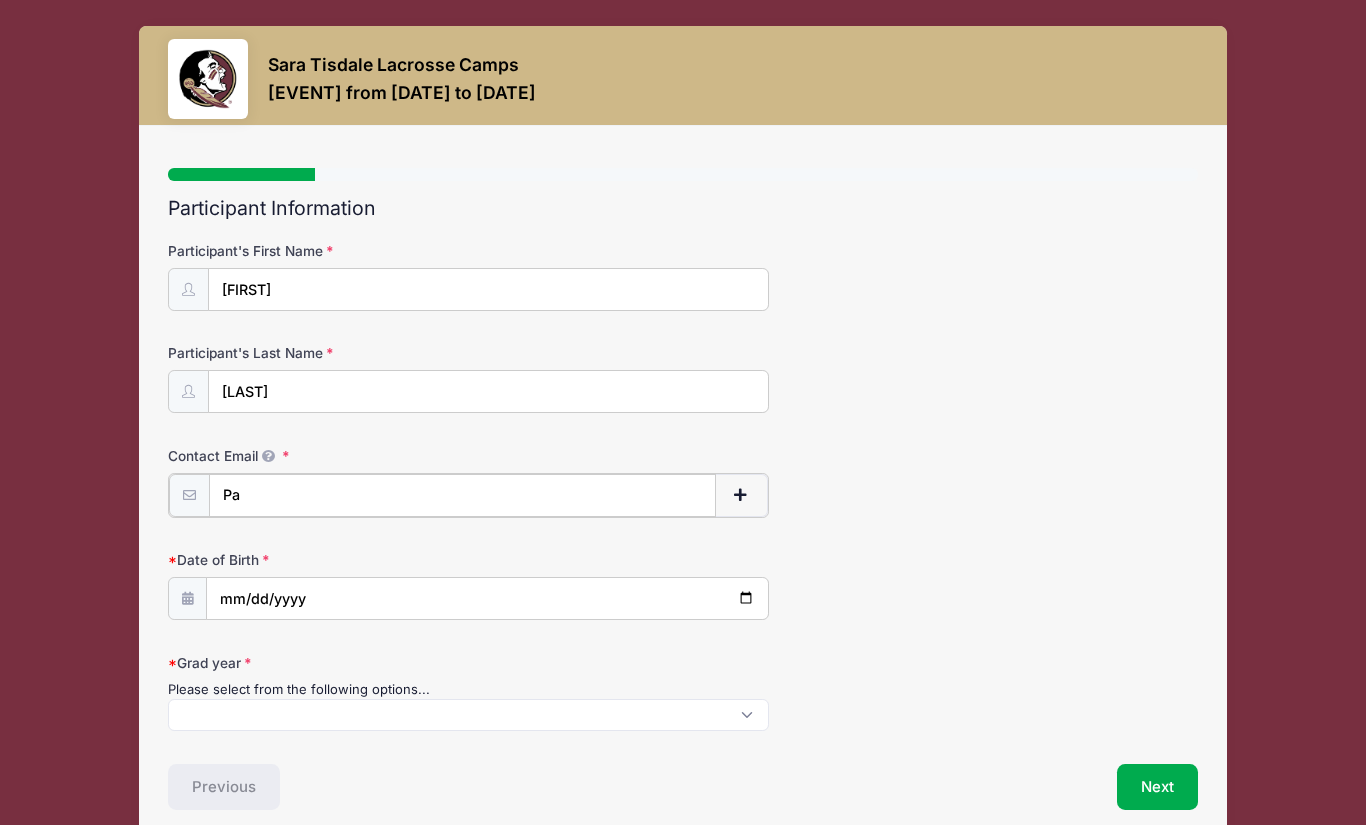 type on "P" 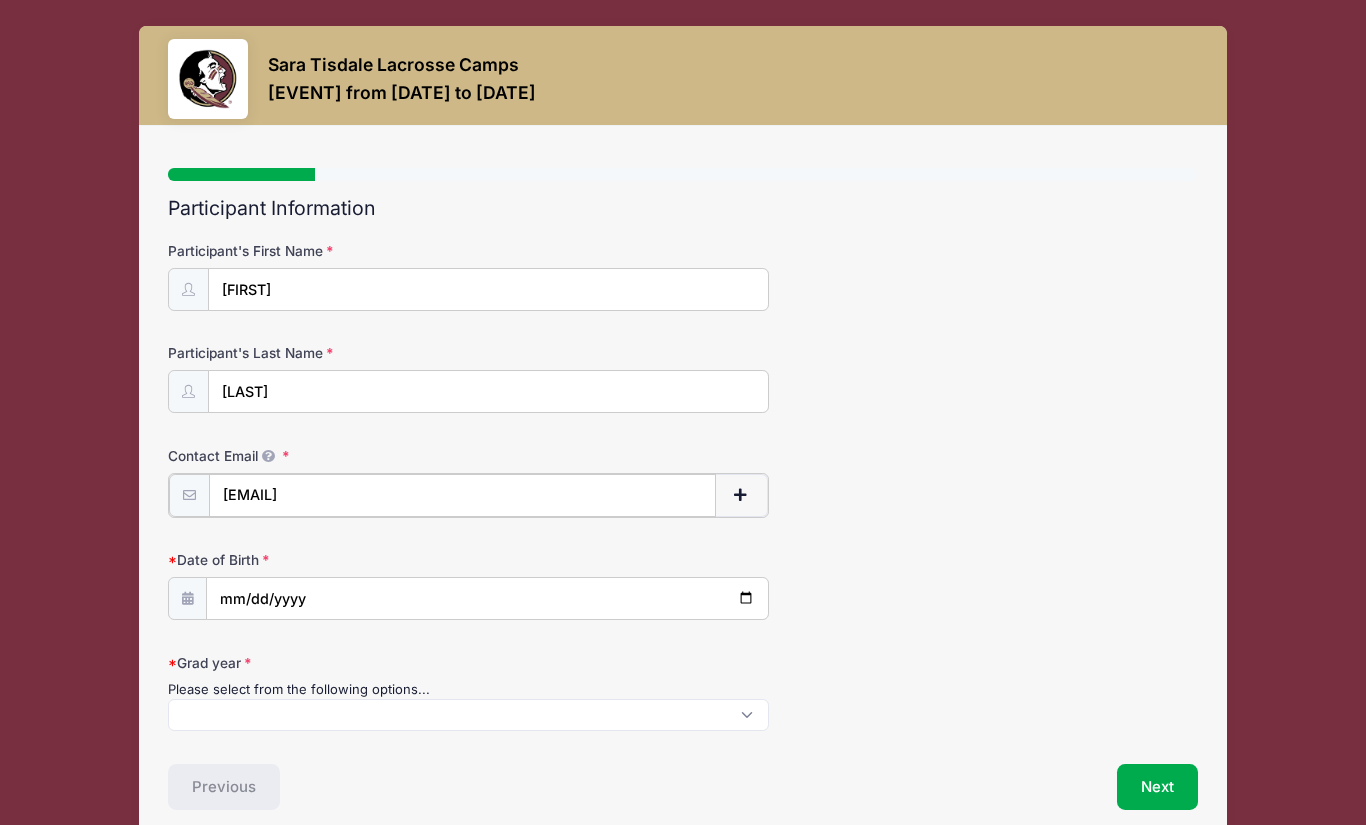 type on "[EMAIL]" 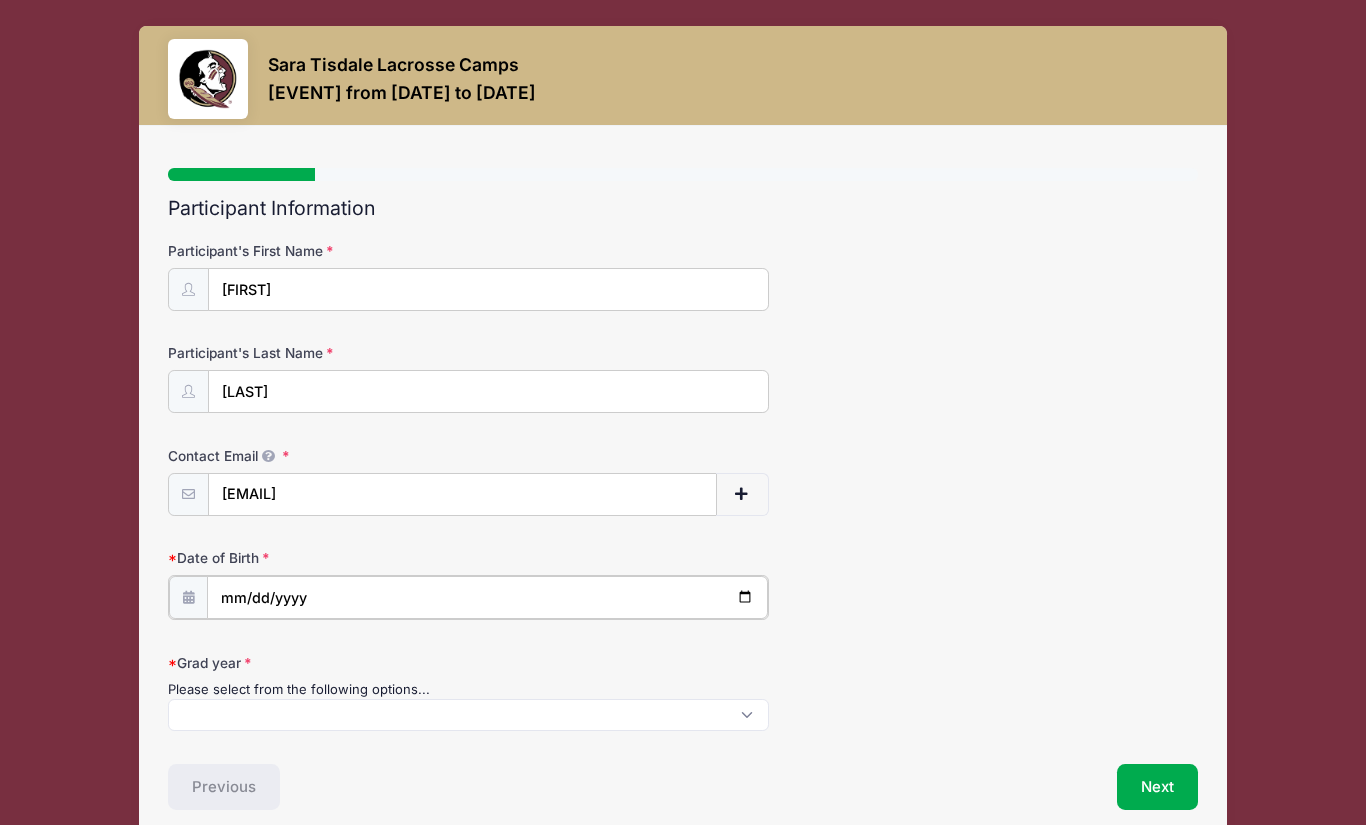 click at bounding box center (487, 597) 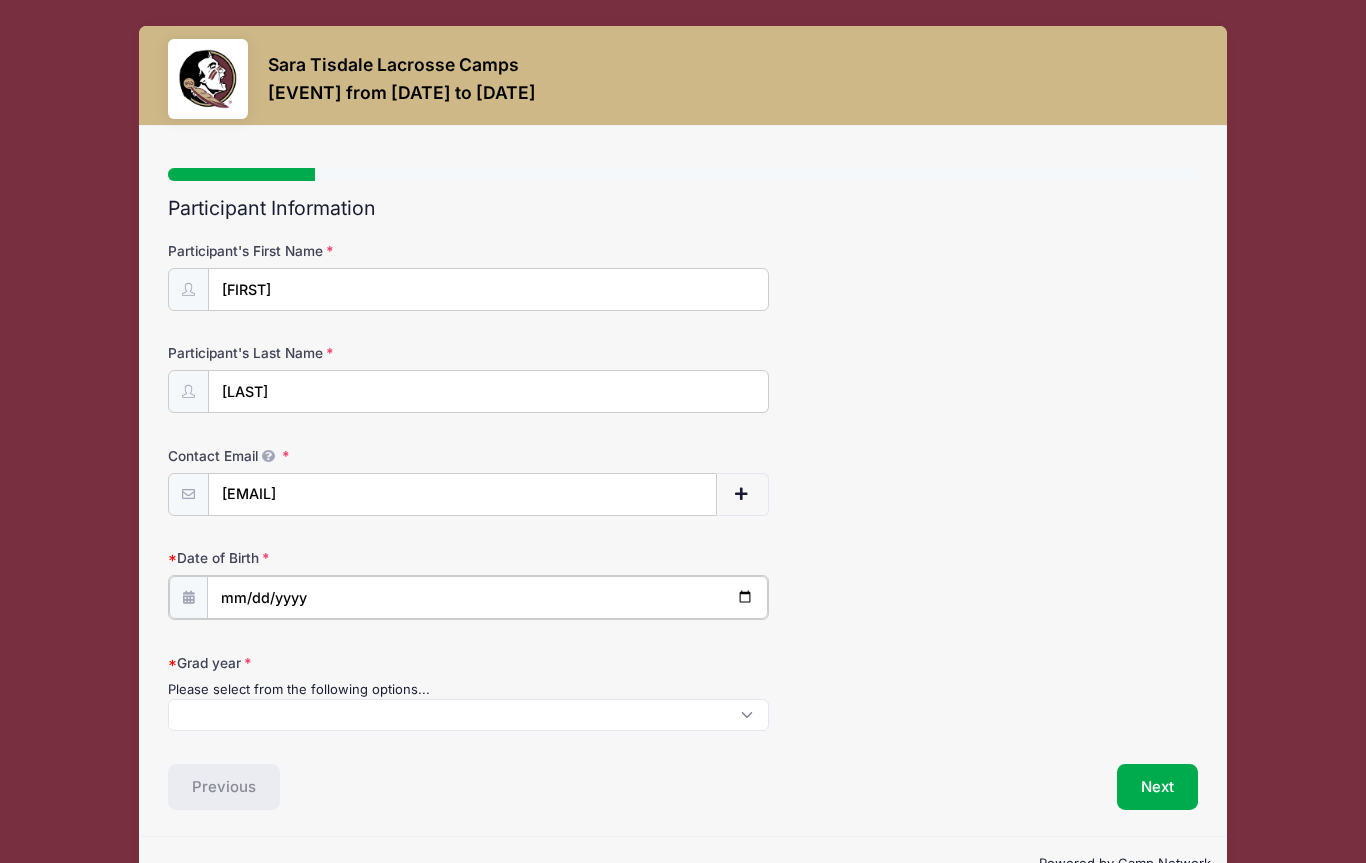 type on "[DATE]" 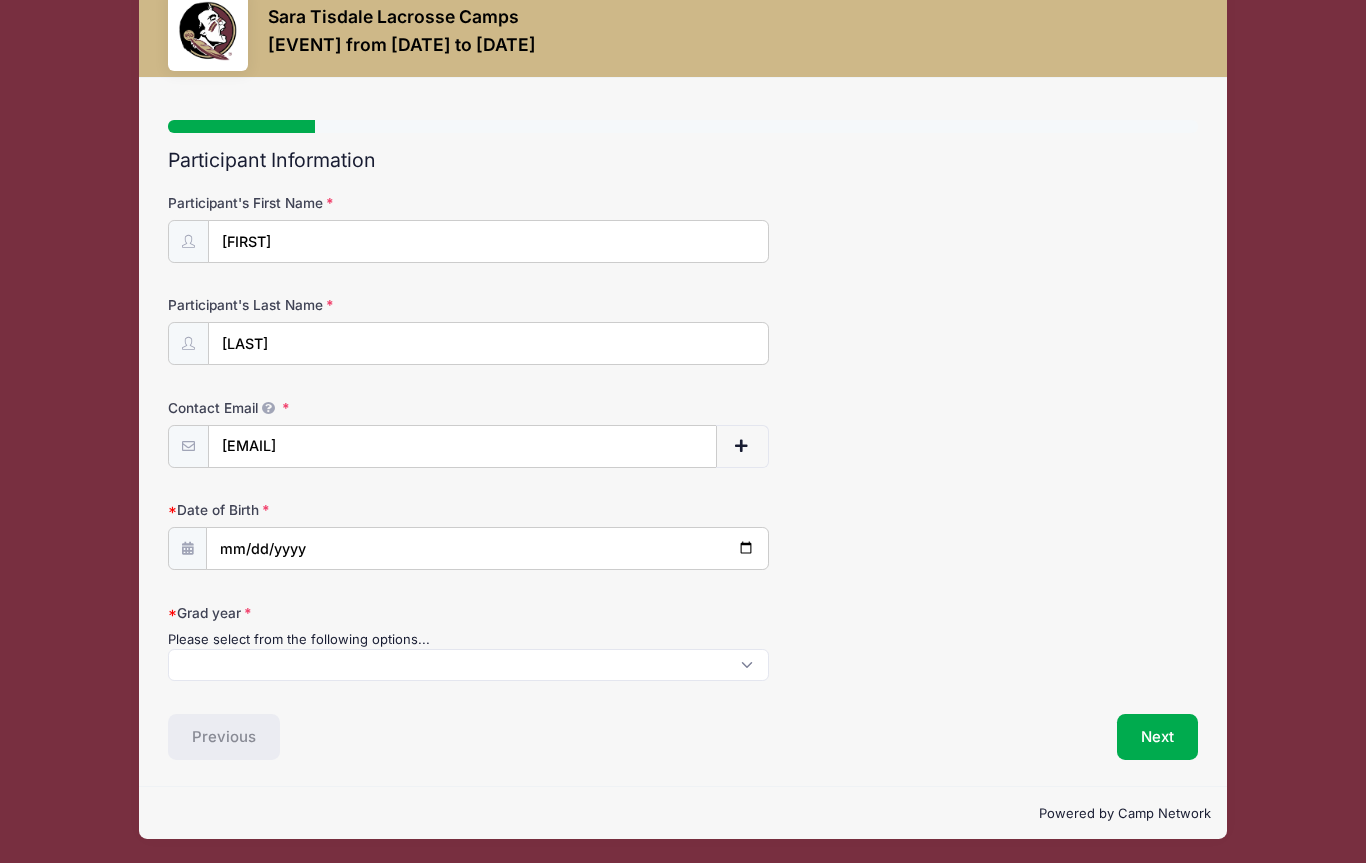 click at bounding box center [468, 665] 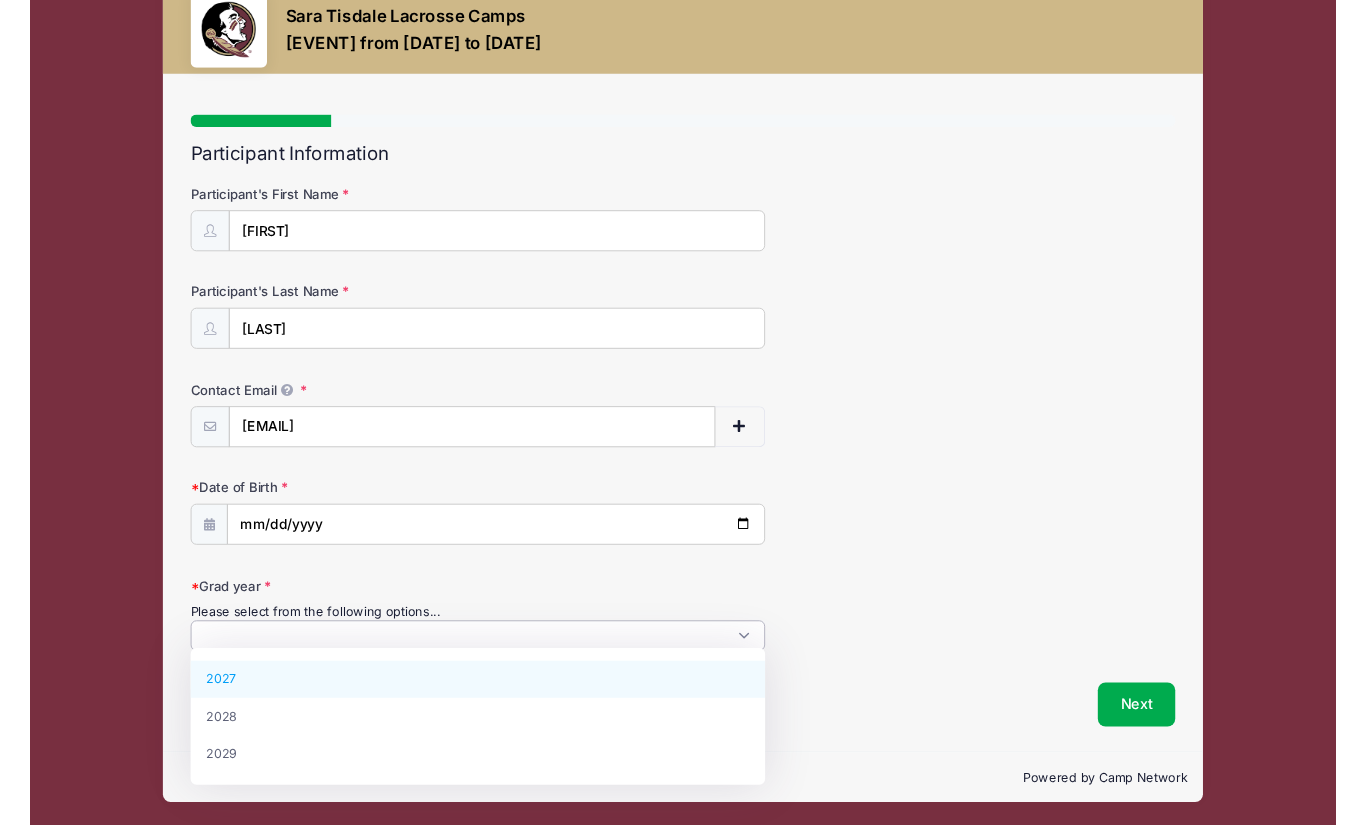 scroll, scrollTop: 46, scrollLeft: 0, axis: vertical 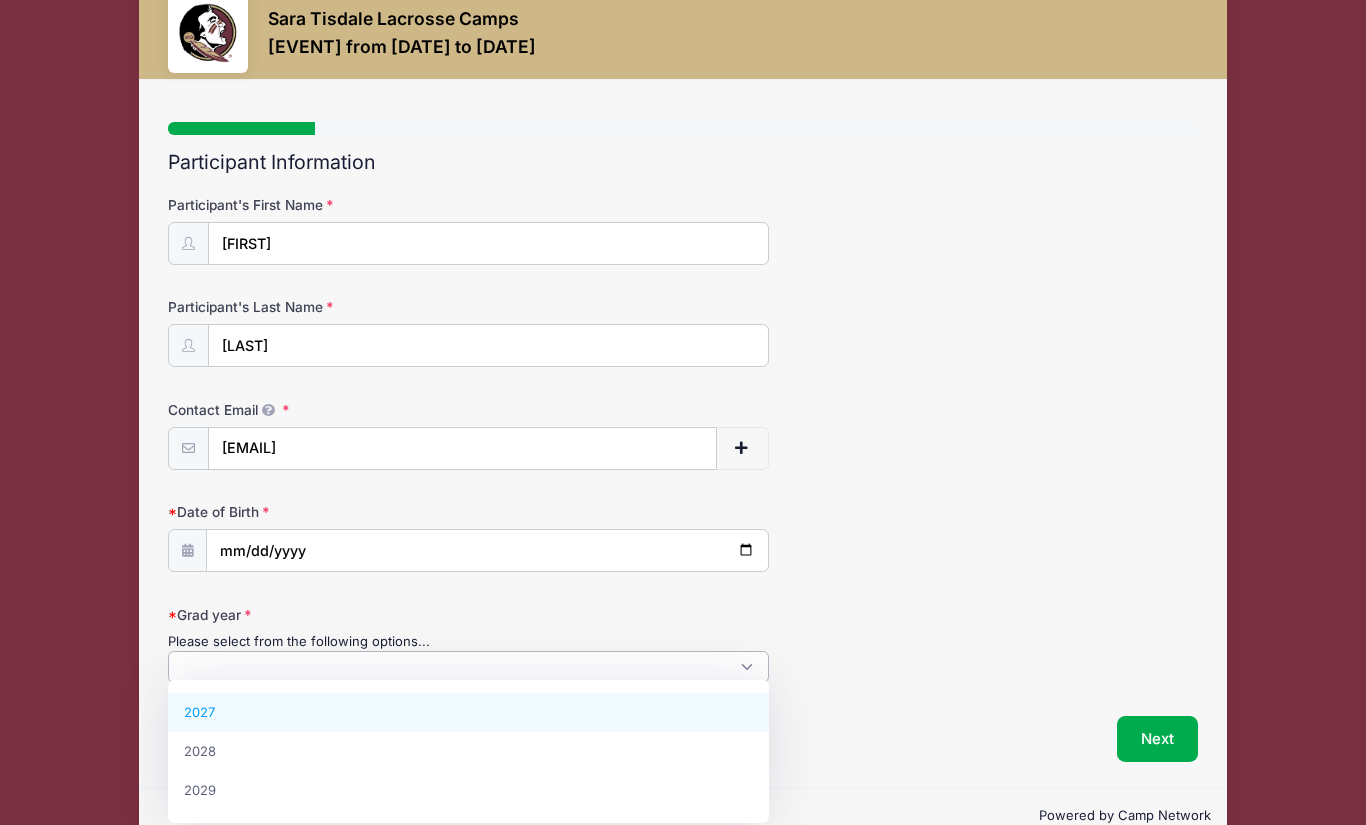 select on "2028" 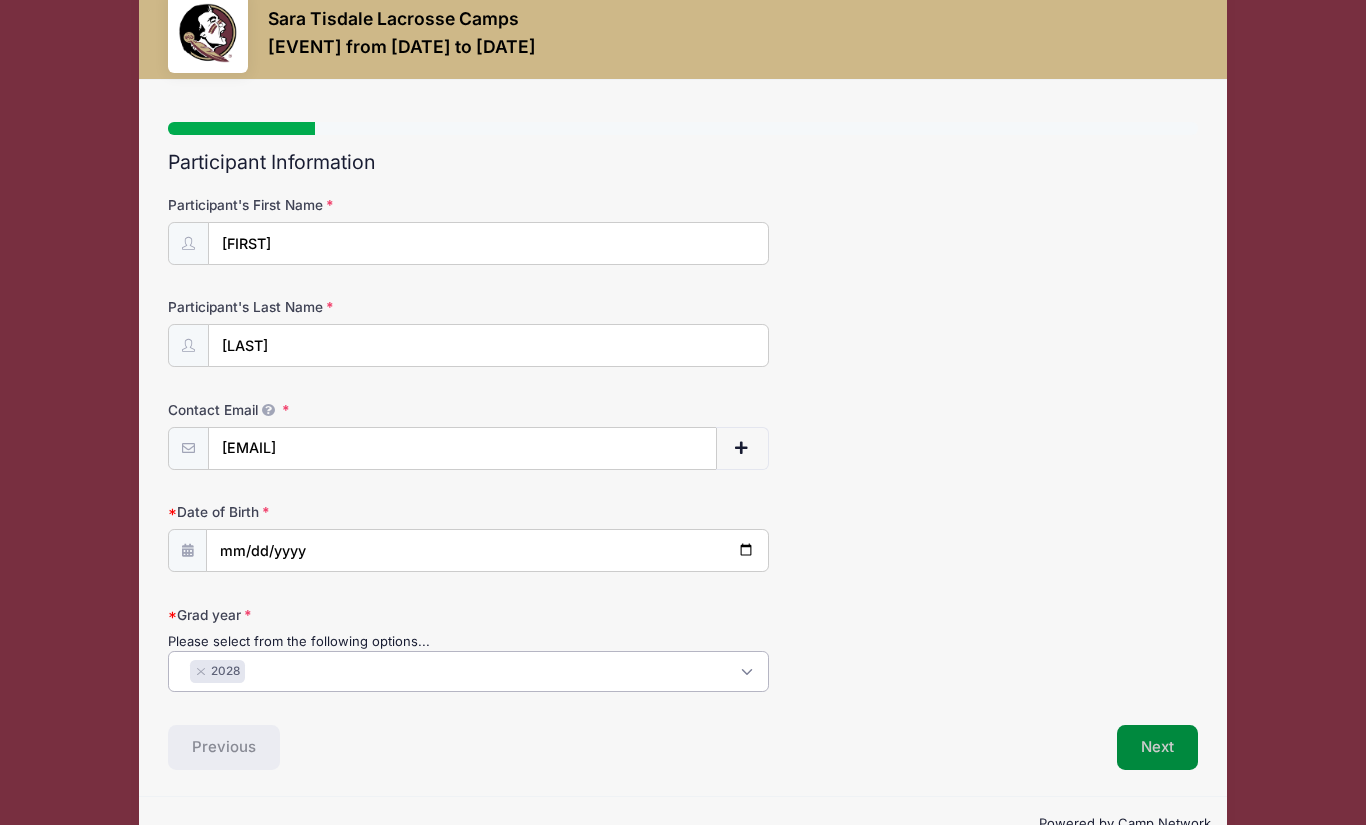 click on "Next" at bounding box center (1157, 748) 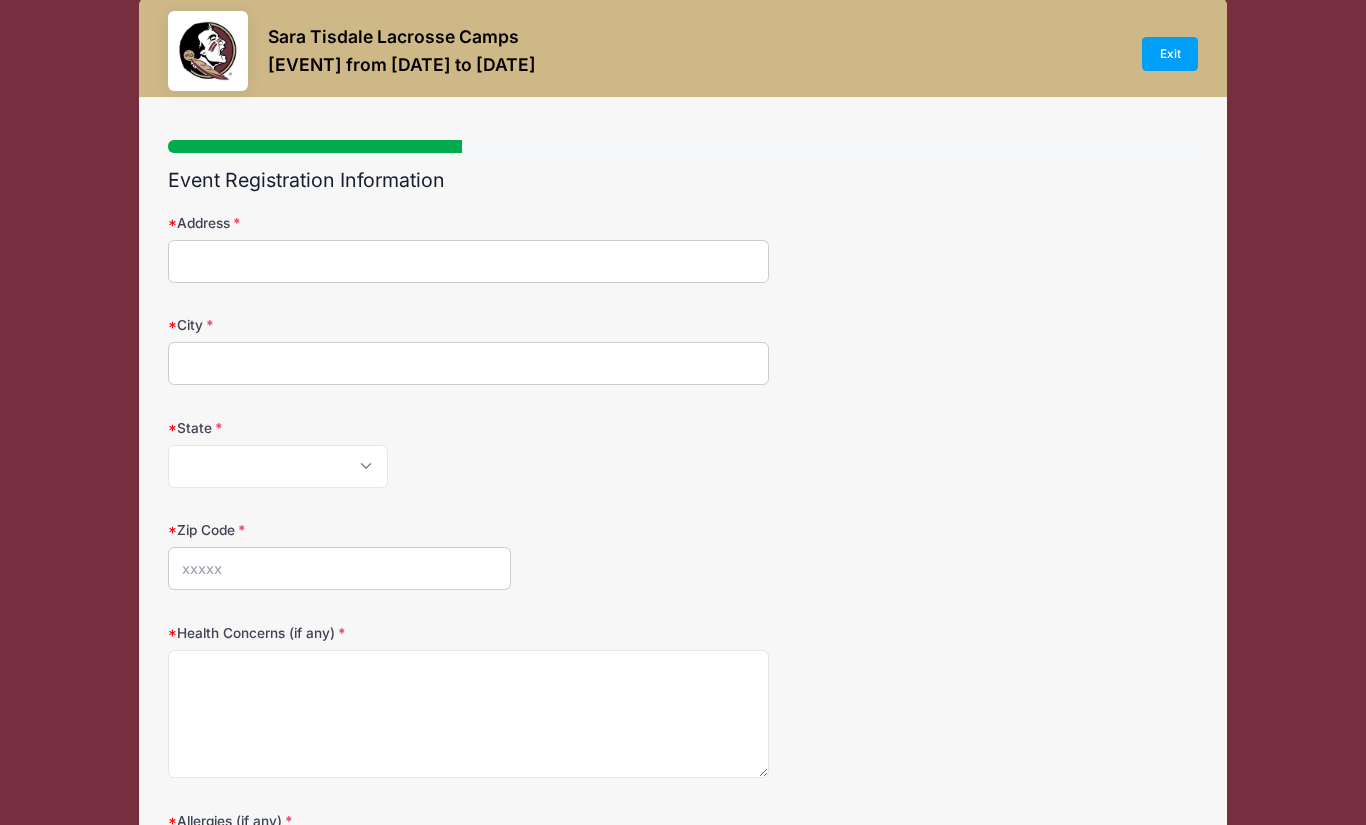 scroll, scrollTop: 0, scrollLeft: 0, axis: both 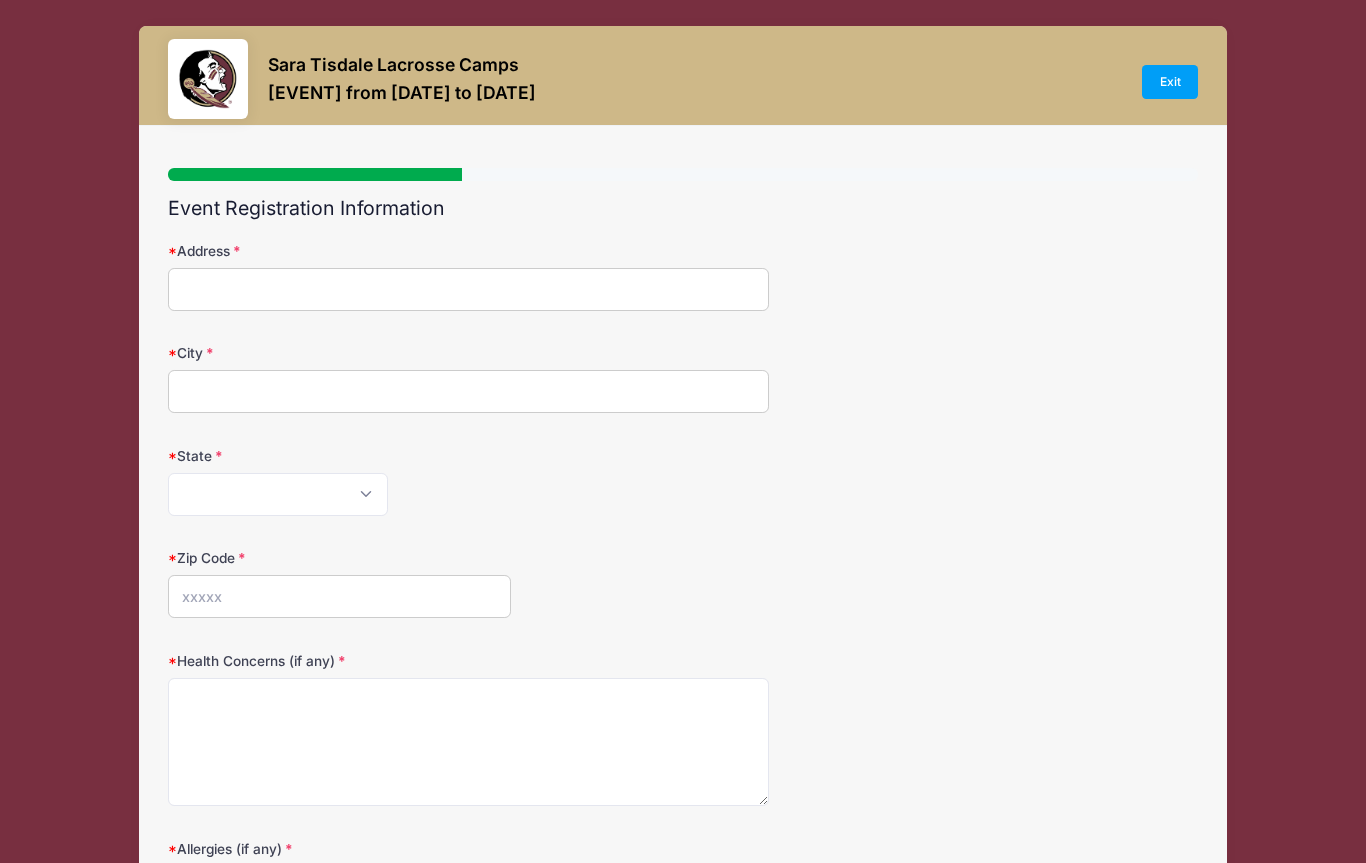 click on "Address" at bounding box center (468, 289) 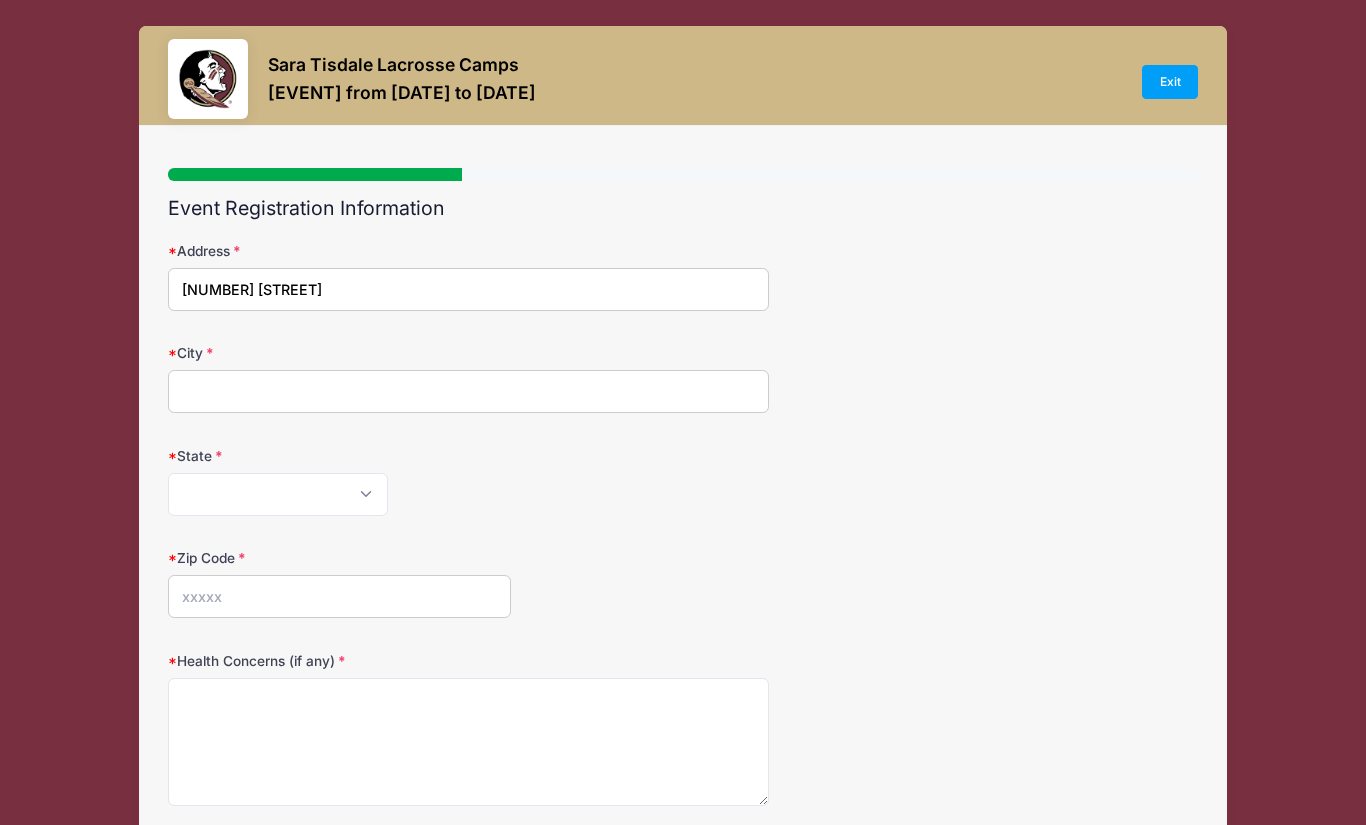 type on "[NUMBER] [STREET]" 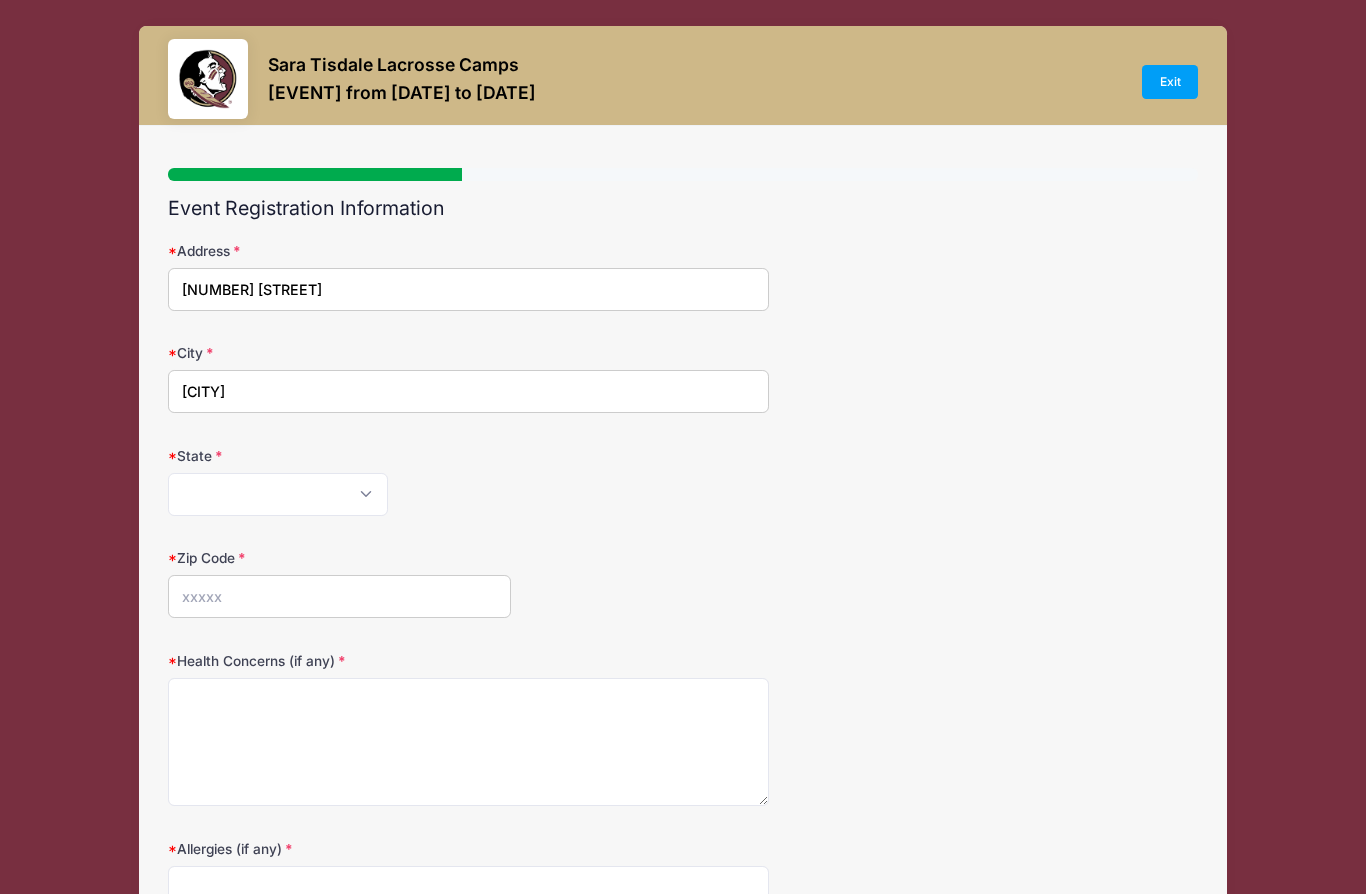 type on "[CITY]" 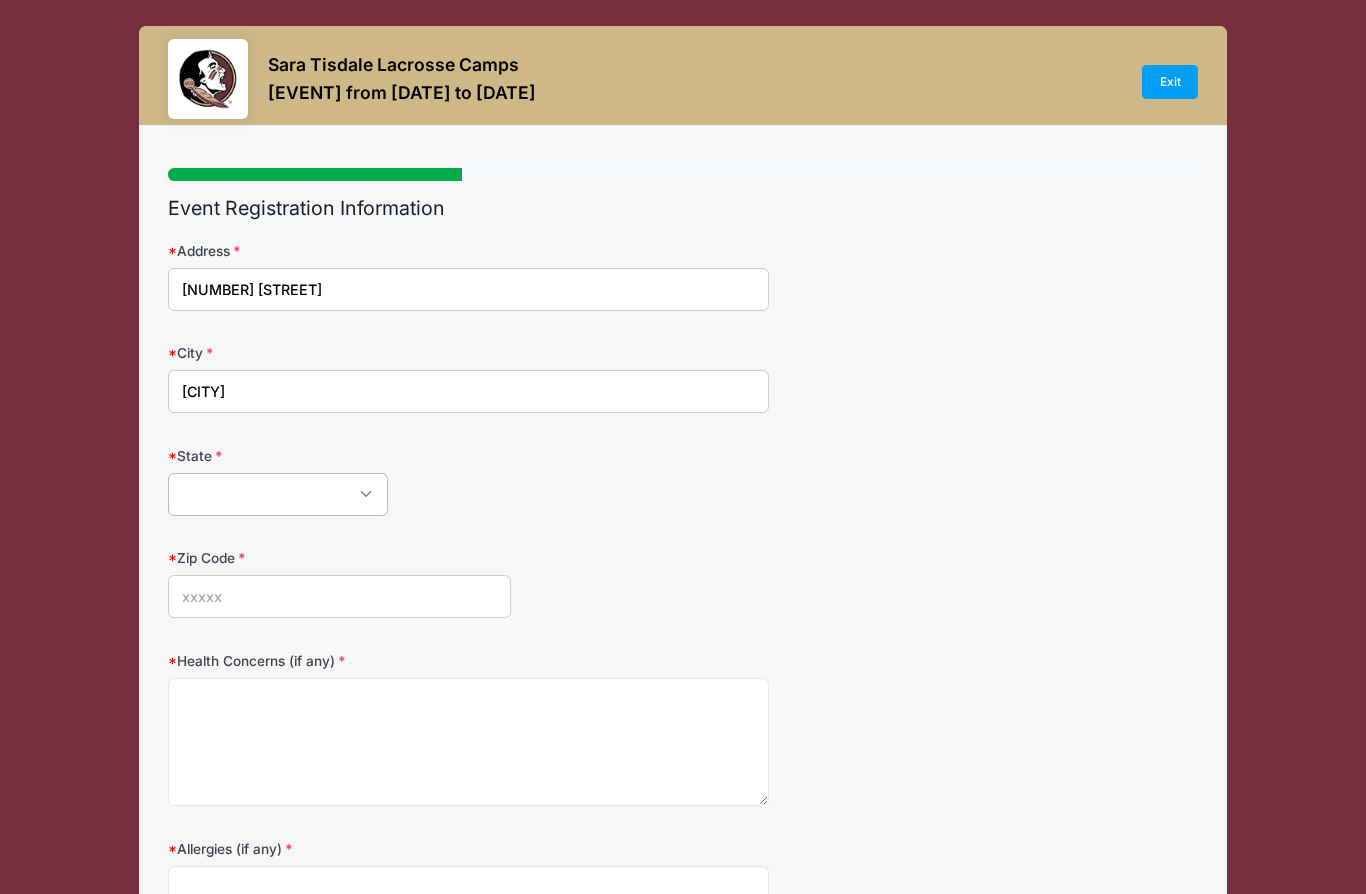 click on "Alabama Alaska American Samoa Arizona Arkansas Armed Forces Africa Armed Forces Americas Armed Forces Canada Armed Forces Europe Armed Forces Middle East Armed Forces Pacific California Colorado Connecticut Delaware District of Columbia Federated States Of Micronesia Florida Georgia Guam Hawaii Idaho Illinois Indiana Iowa Kansas Kentucky Louisiana Maine Marshall Islands Maryland Massachusetts Michigan Minnesota Mississippi Missouri Montana Nebraska Nevada New Hampshire New Jersey New Mexico New York North Carolina North Dakota Northern Mariana Islands Ohio Oklahoma Oregon Palau Pennsylvania Puerto Rico Rhode Island South Carolina South Dakota Tennessee Texas Utah Vermont Virgin Islands Virginia Washington West Virginia Wisconsin Wyoming Other-Canada Other" at bounding box center [278, 494] 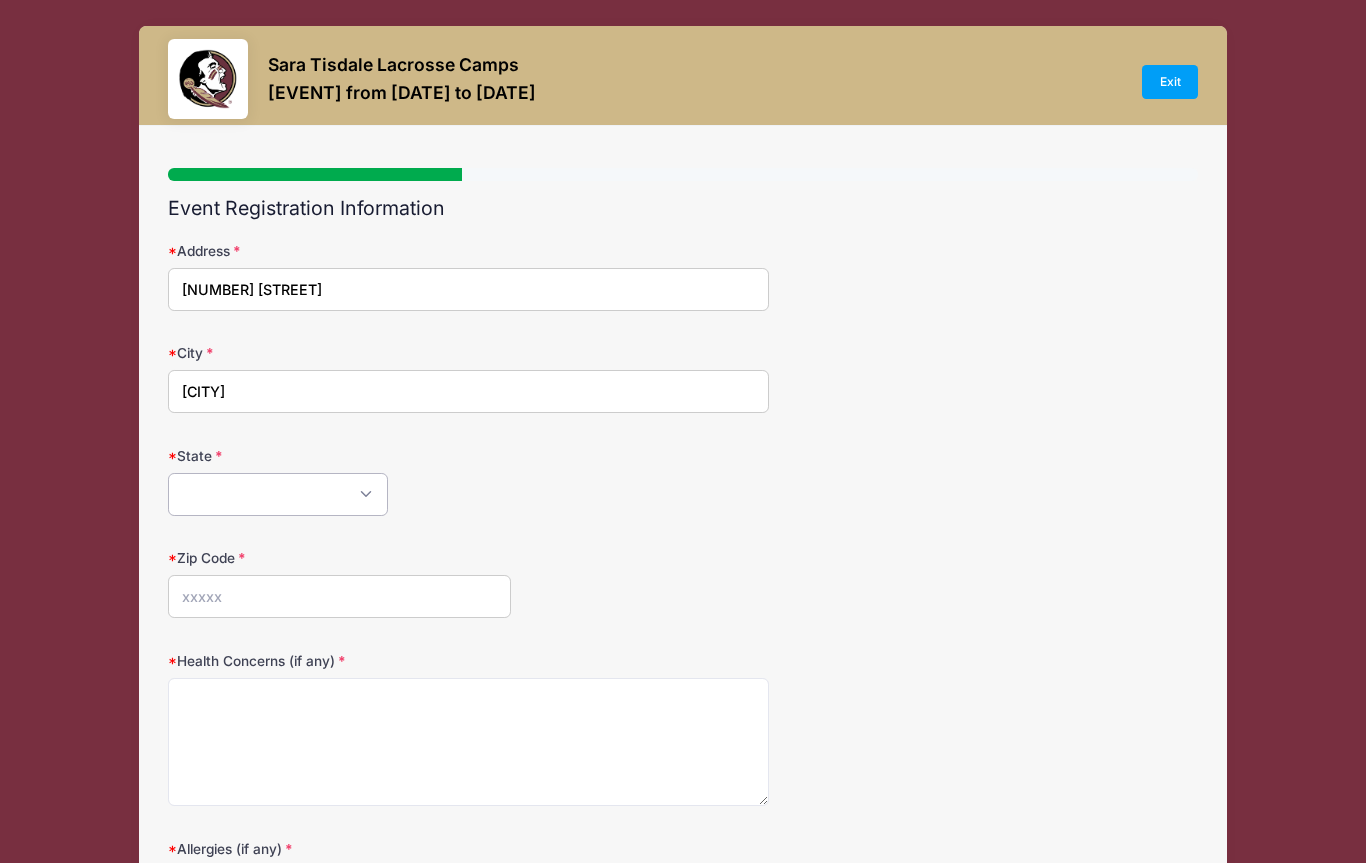 select on "FL" 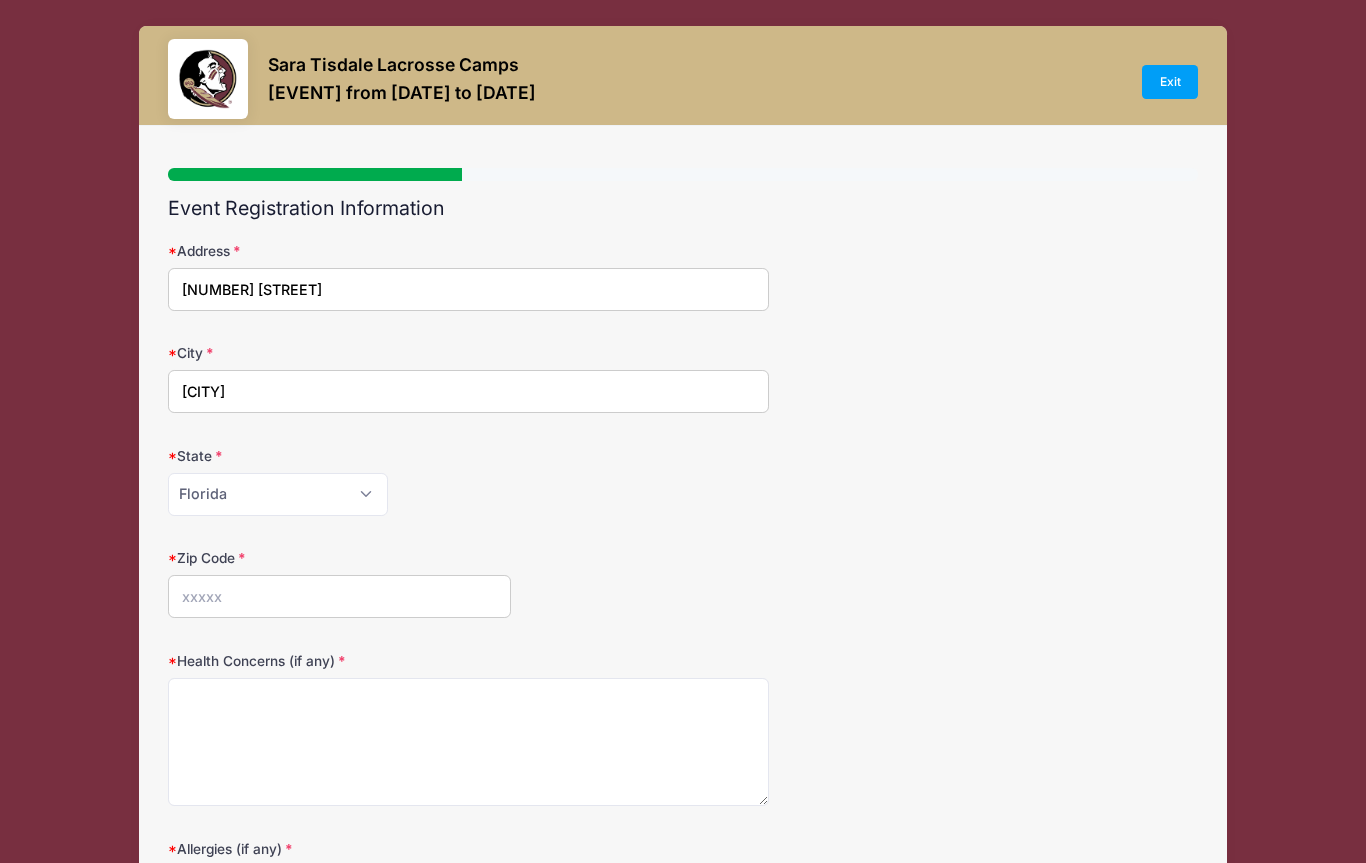 click on "Zip Code" at bounding box center (339, 596) 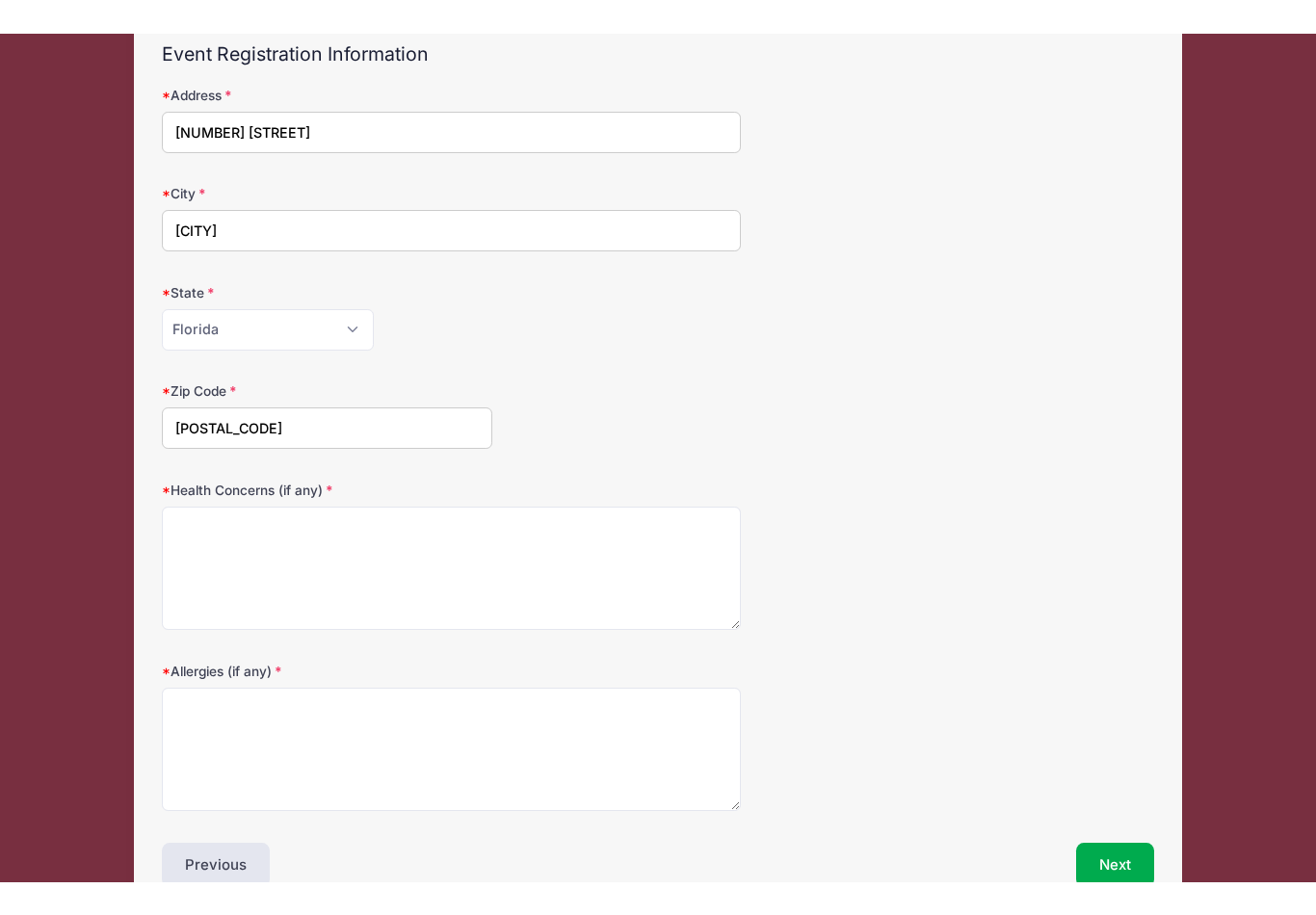 scroll, scrollTop: 184, scrollLeft: 0, axis: vertical 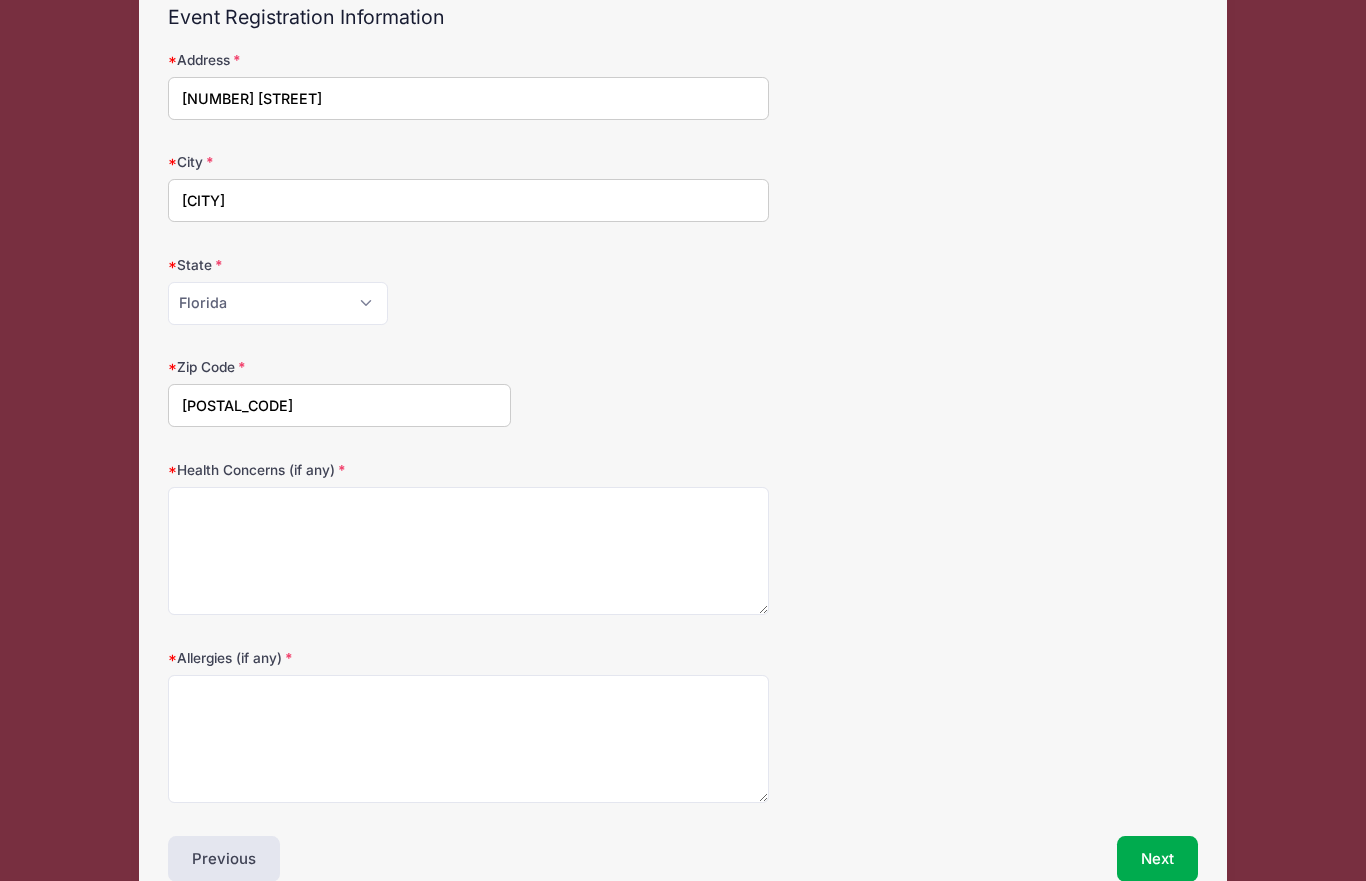 type on "[POSTAL_CODE]" 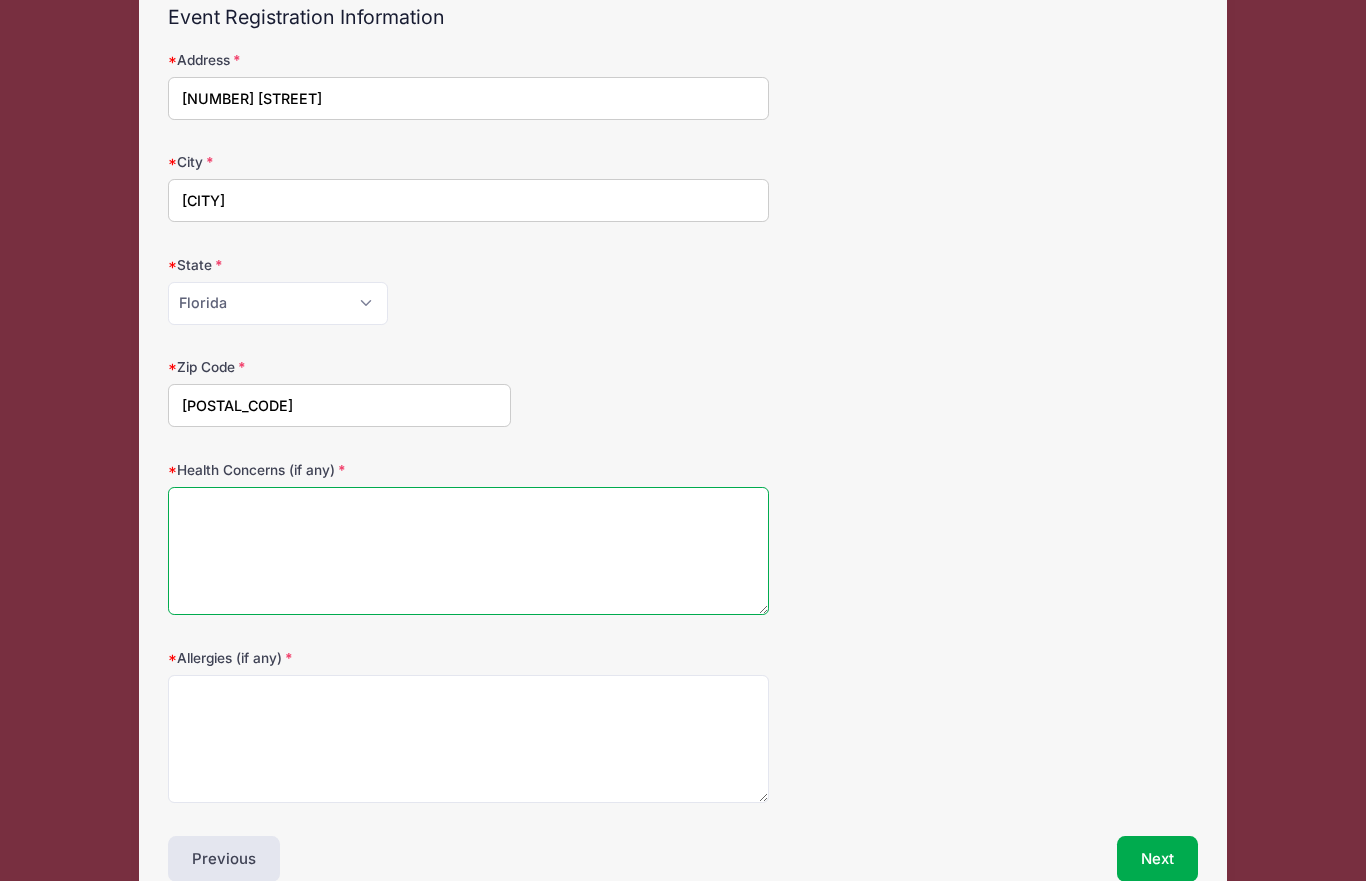 click on "Health Concerns (if any)" at bounding box center (468, 551) 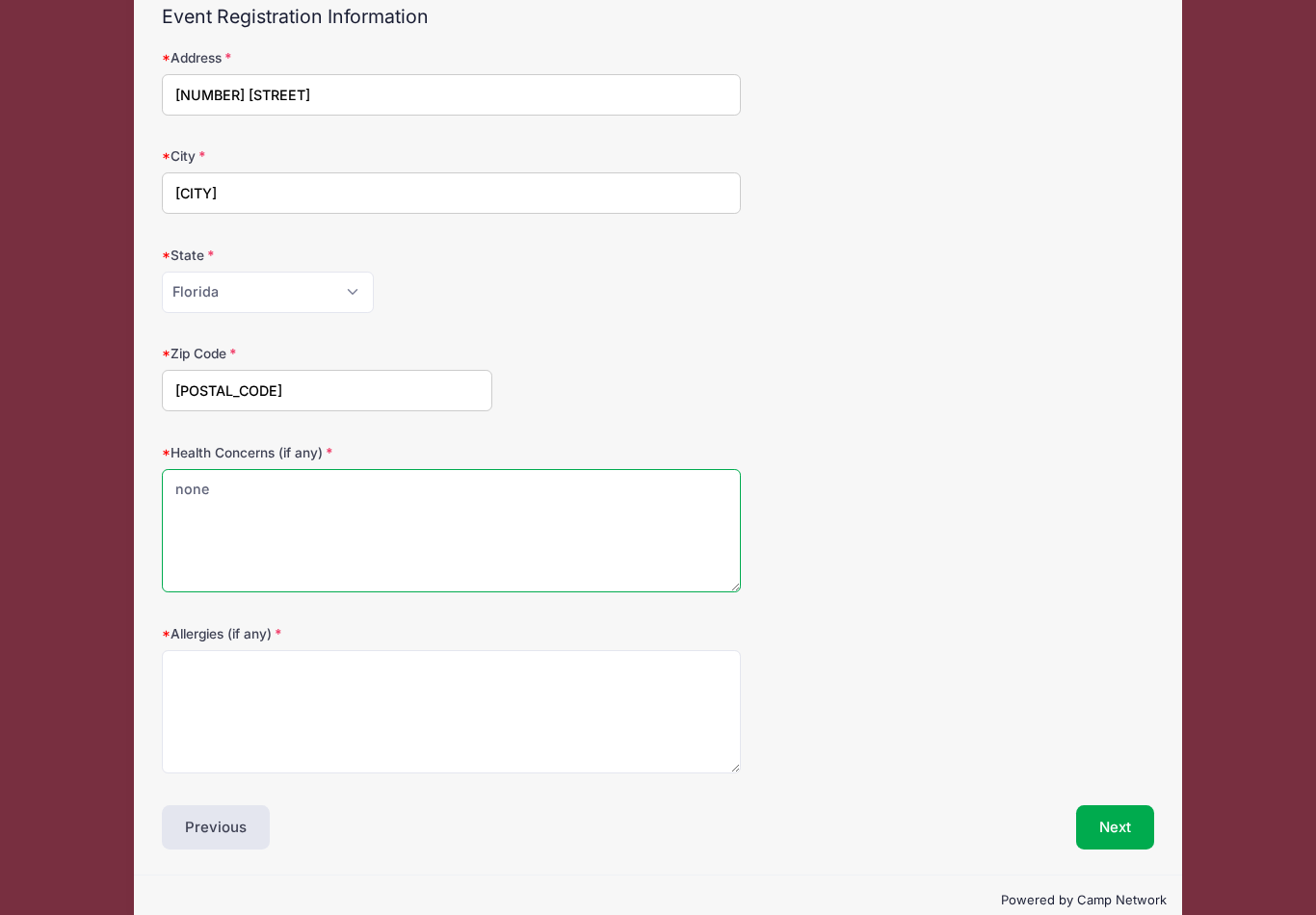 type on "none" 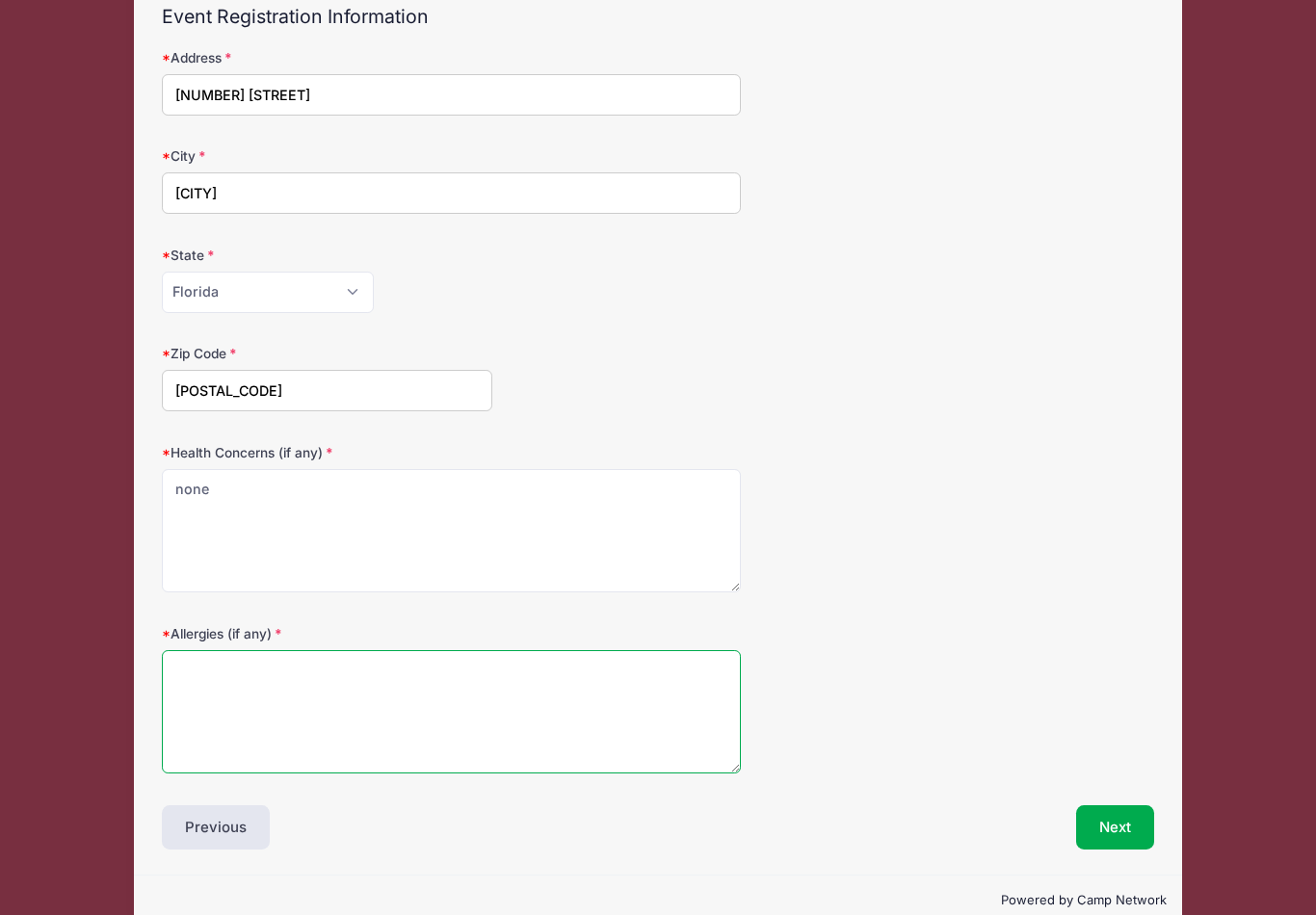 click on "Allergies (if any)" at bounding box center [451, 712] 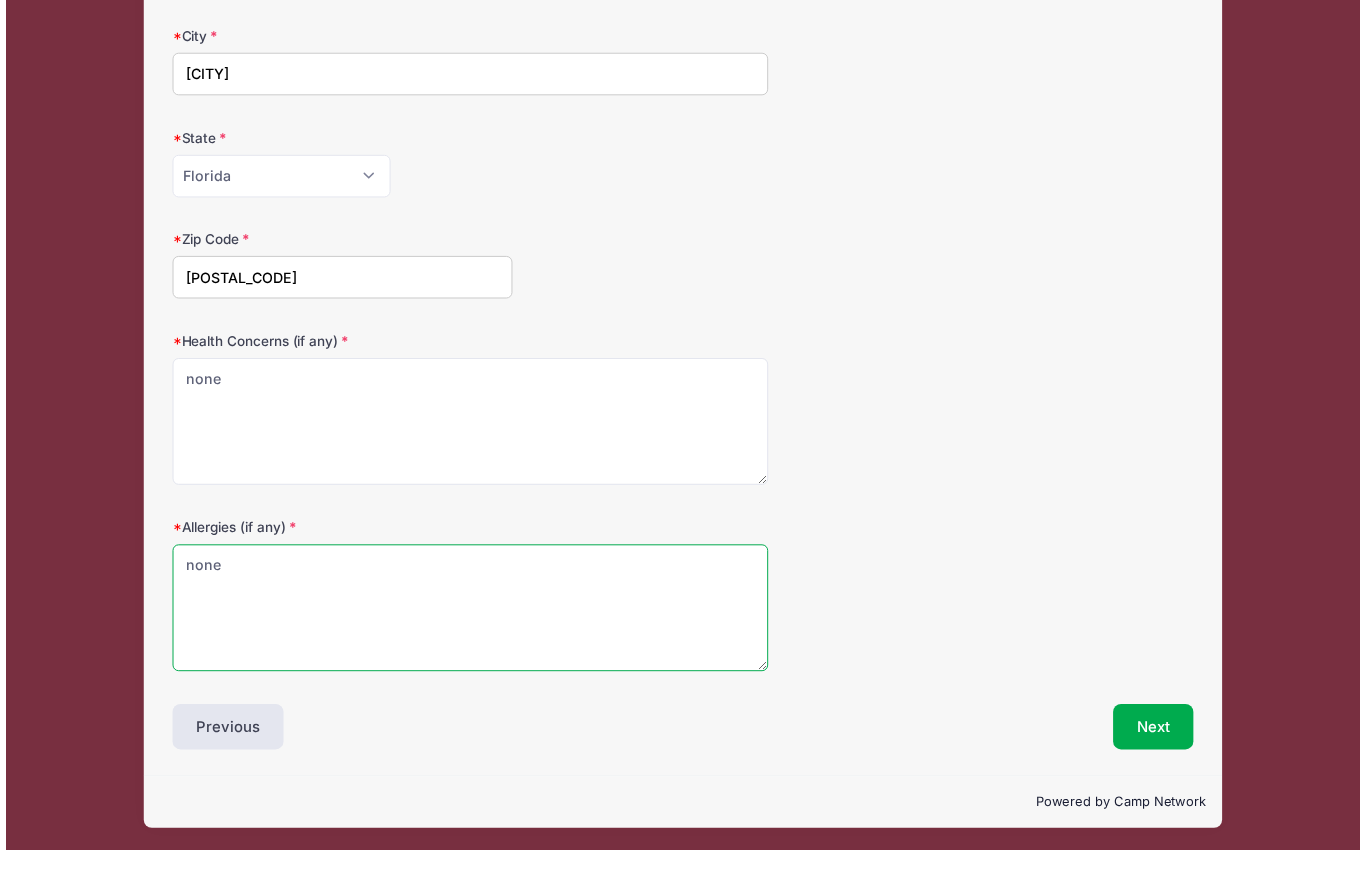 scroll, scrollTop: 279, scrollLeft: 0, axis: vertical 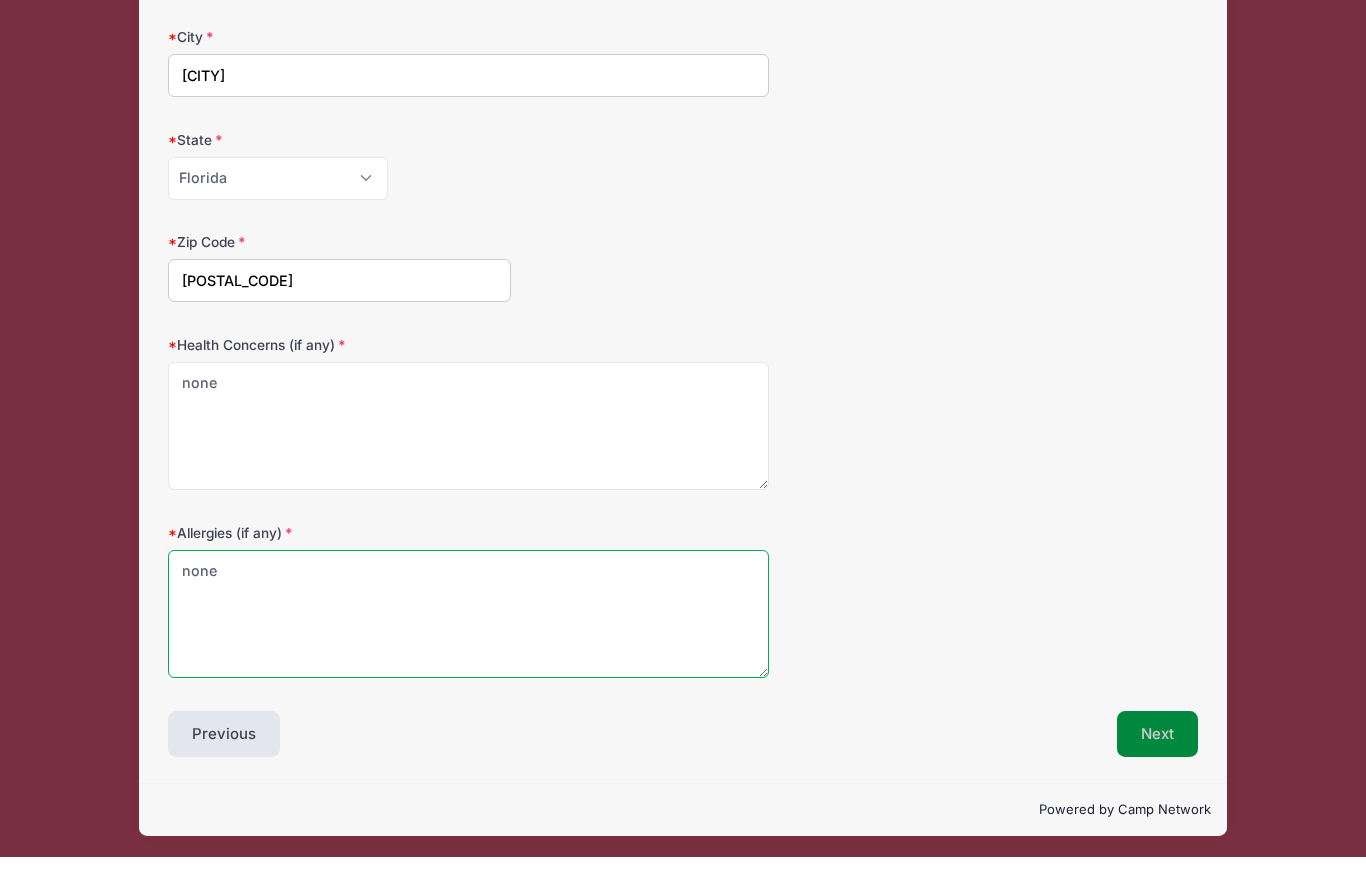 type on "none" 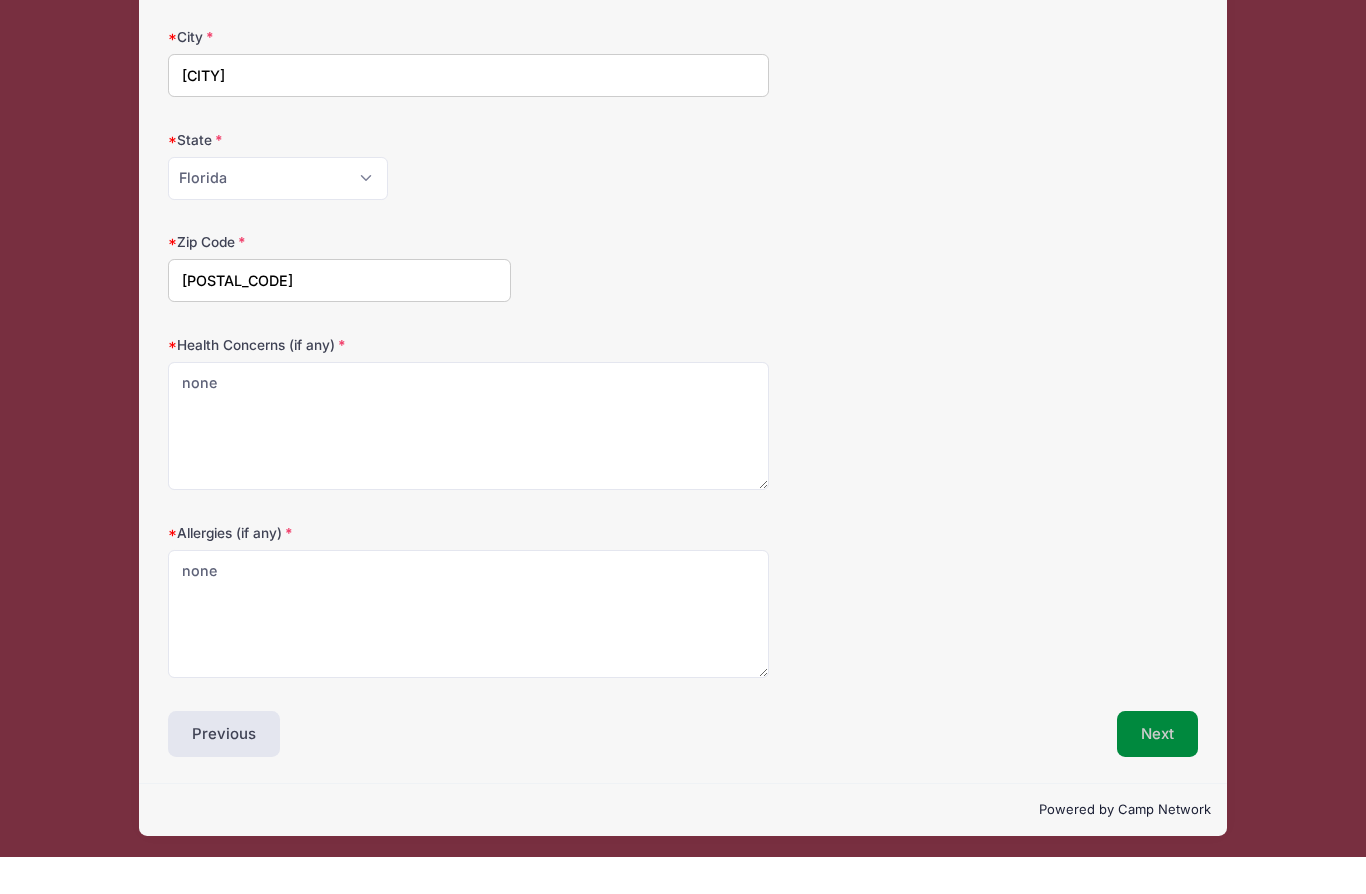 click on "Next" at bounding box center [1157, 771] 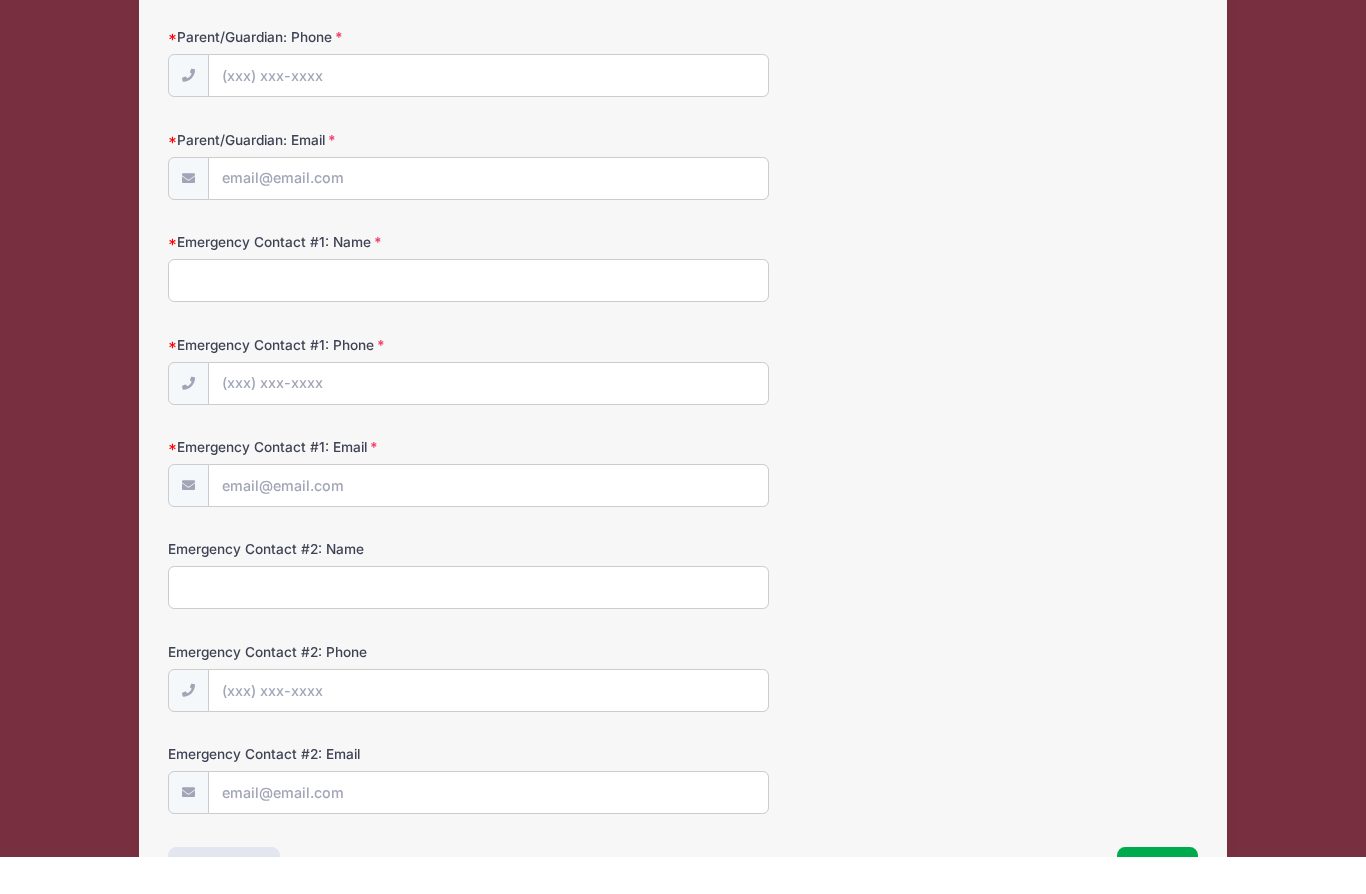 scroll, scrollTop: 252, scrollLeft: 0, axis: vertical 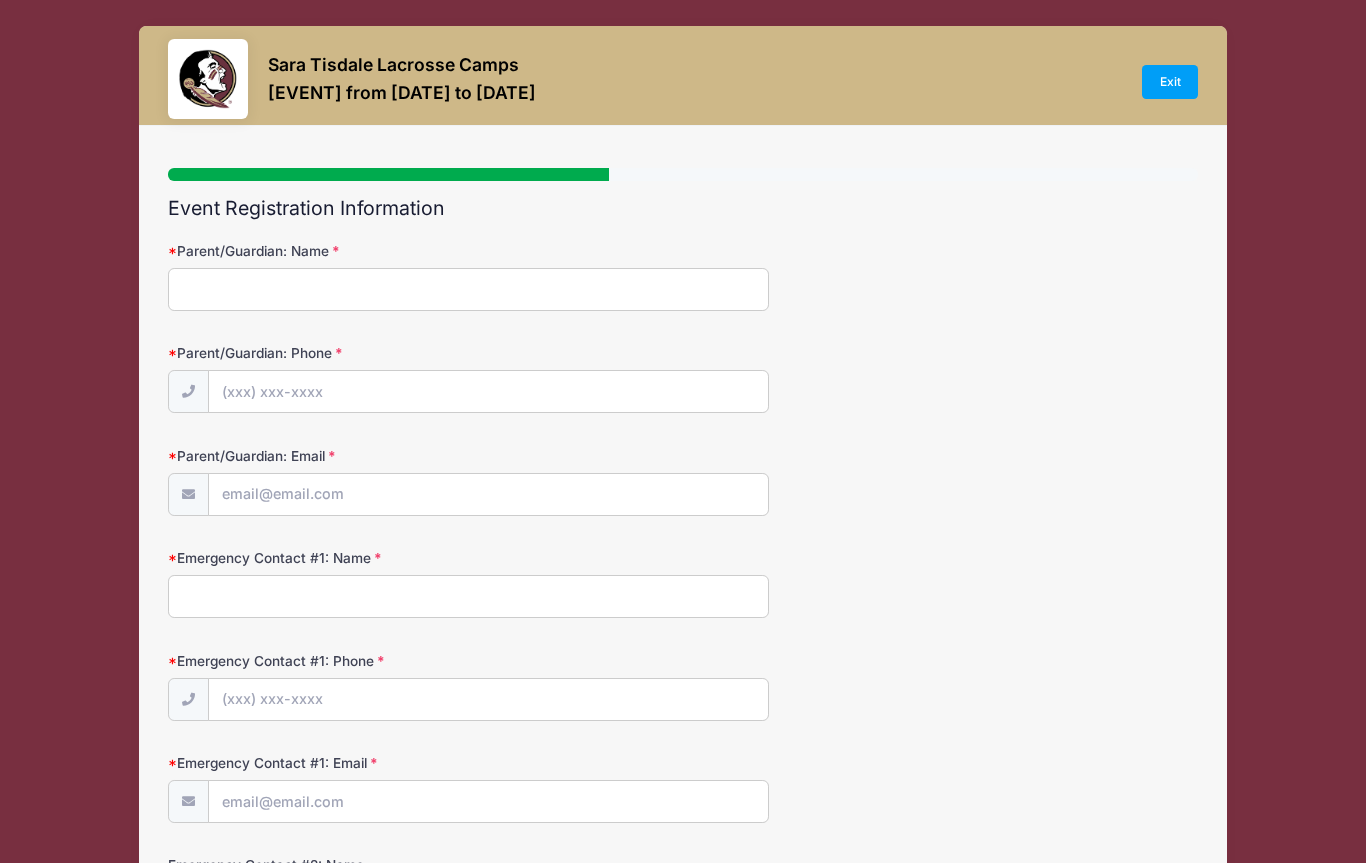 click on "Parent/Guardian: Name" at bounding box center (468, 289) 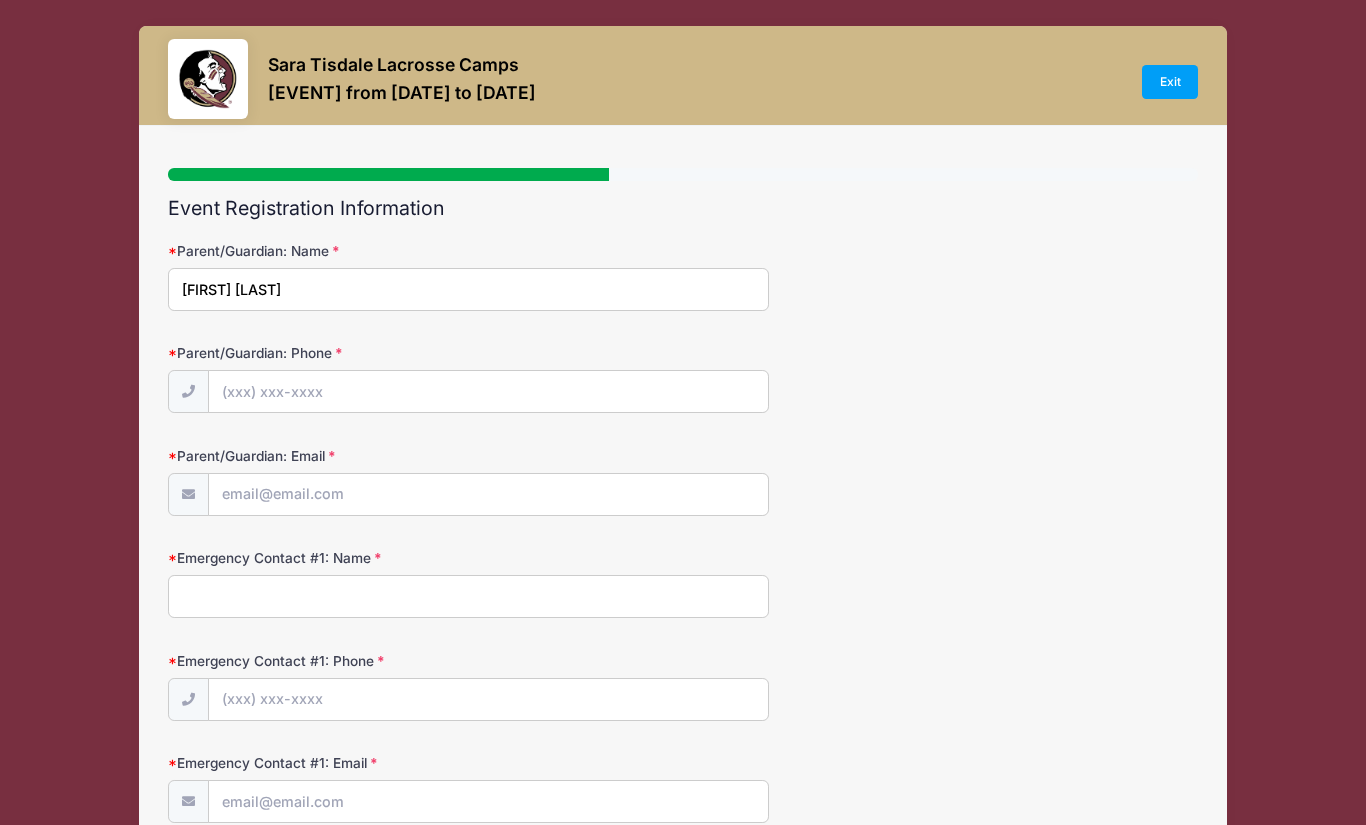 type on "[FIRST] [LAST]" 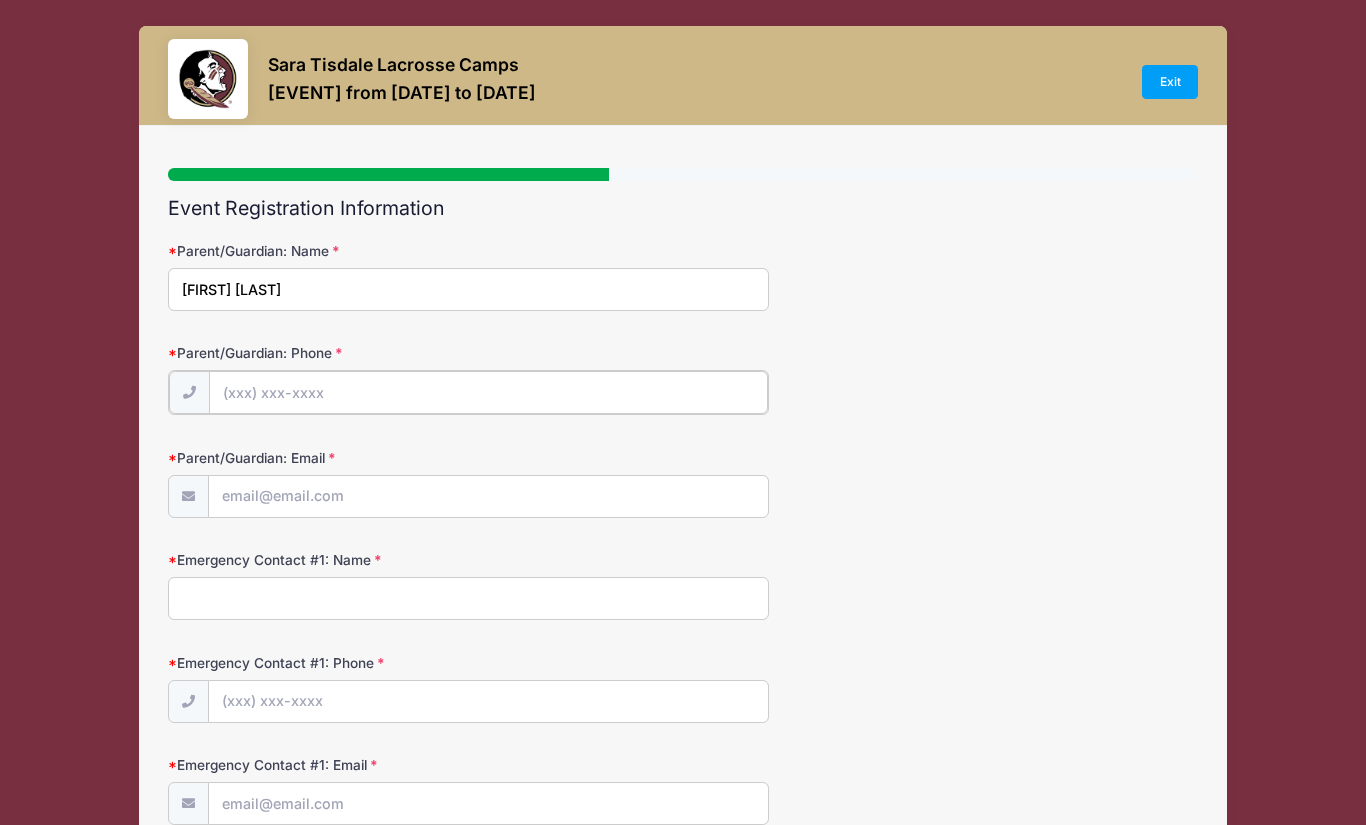 click on "Parent/Guardian: Phone" at bounding box center [488, 392] 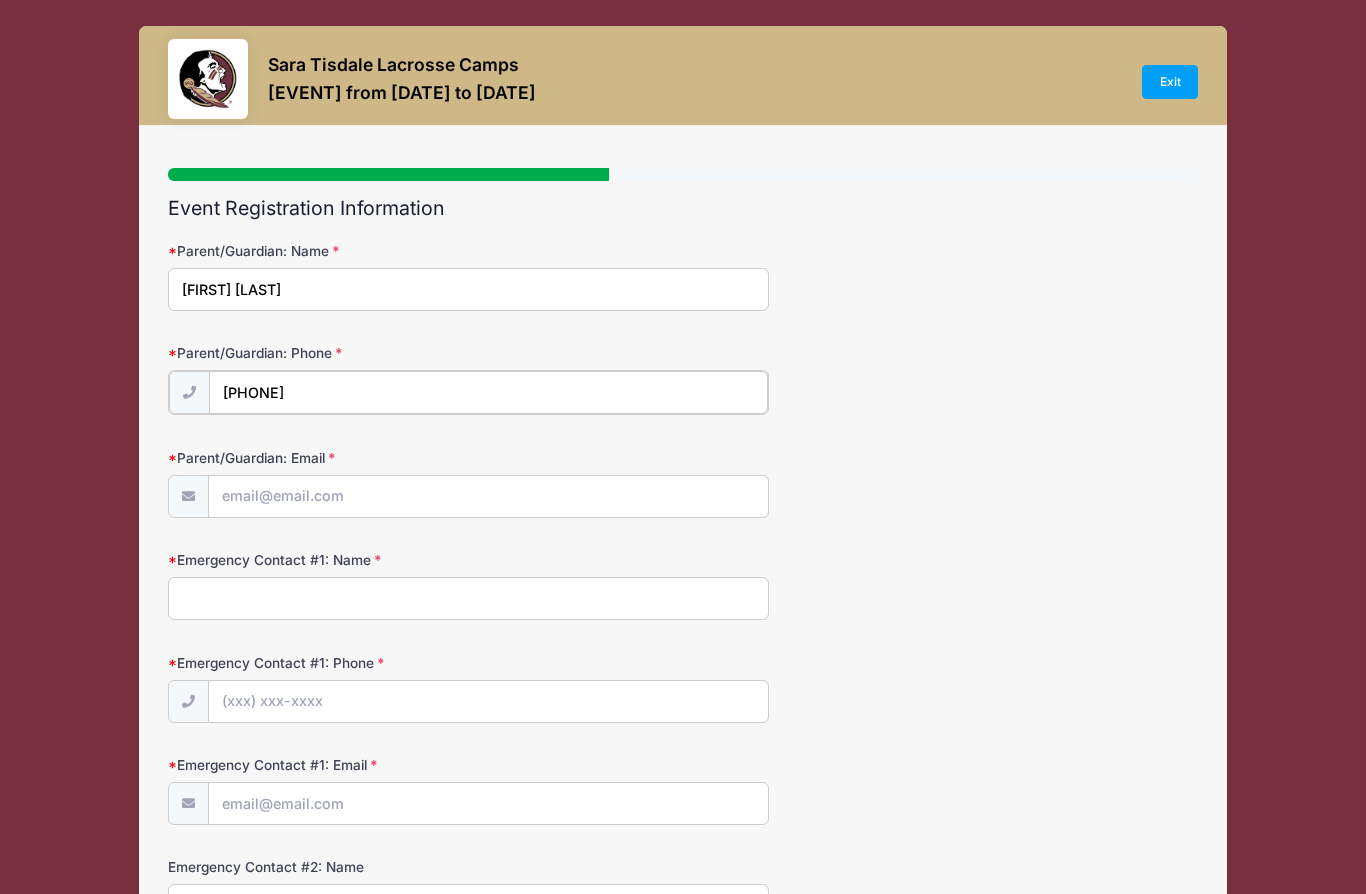 type on "[PHONE]" 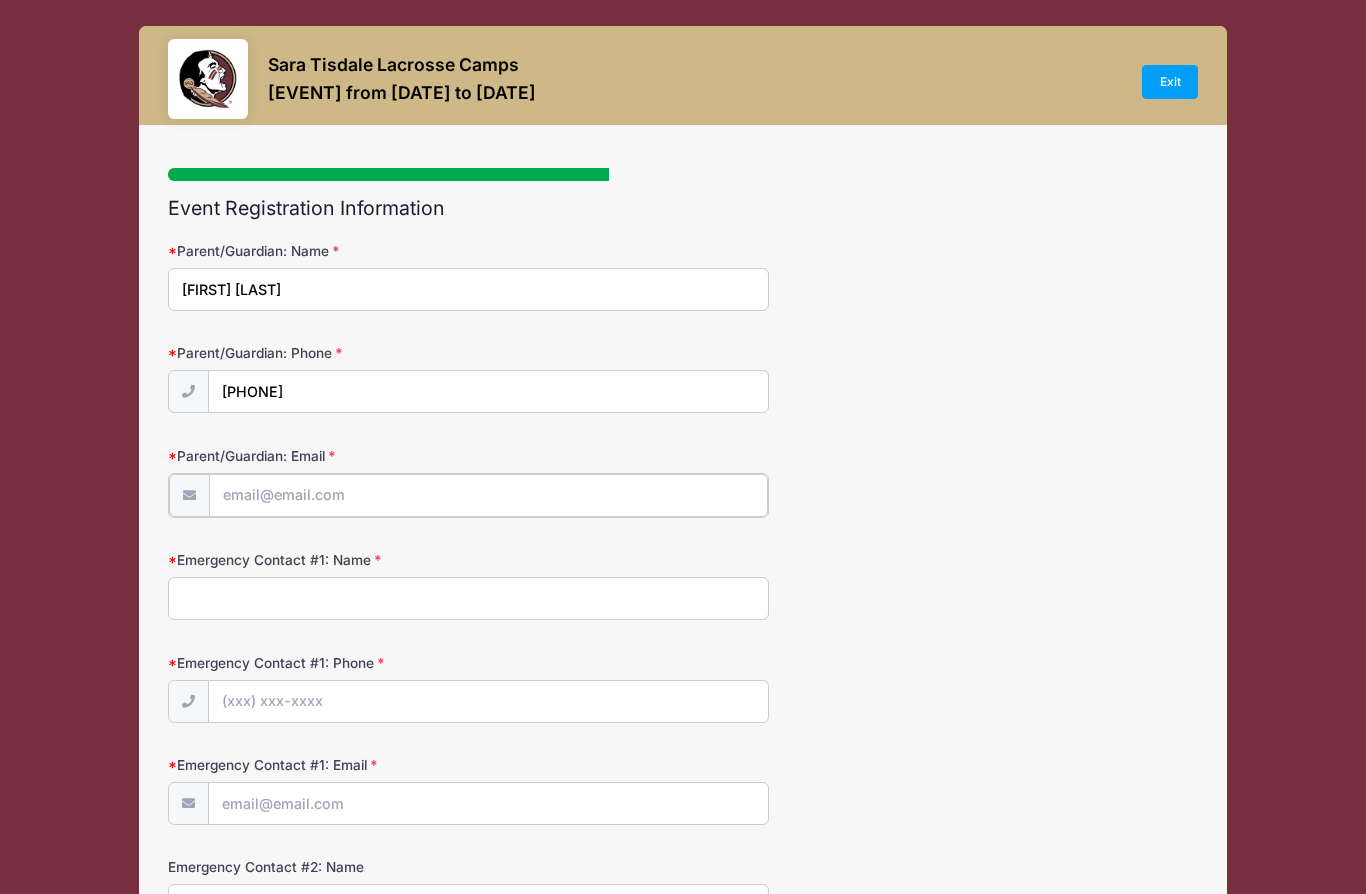 click on "Parent/Guardian: Email" at bounding box center [488, 495] 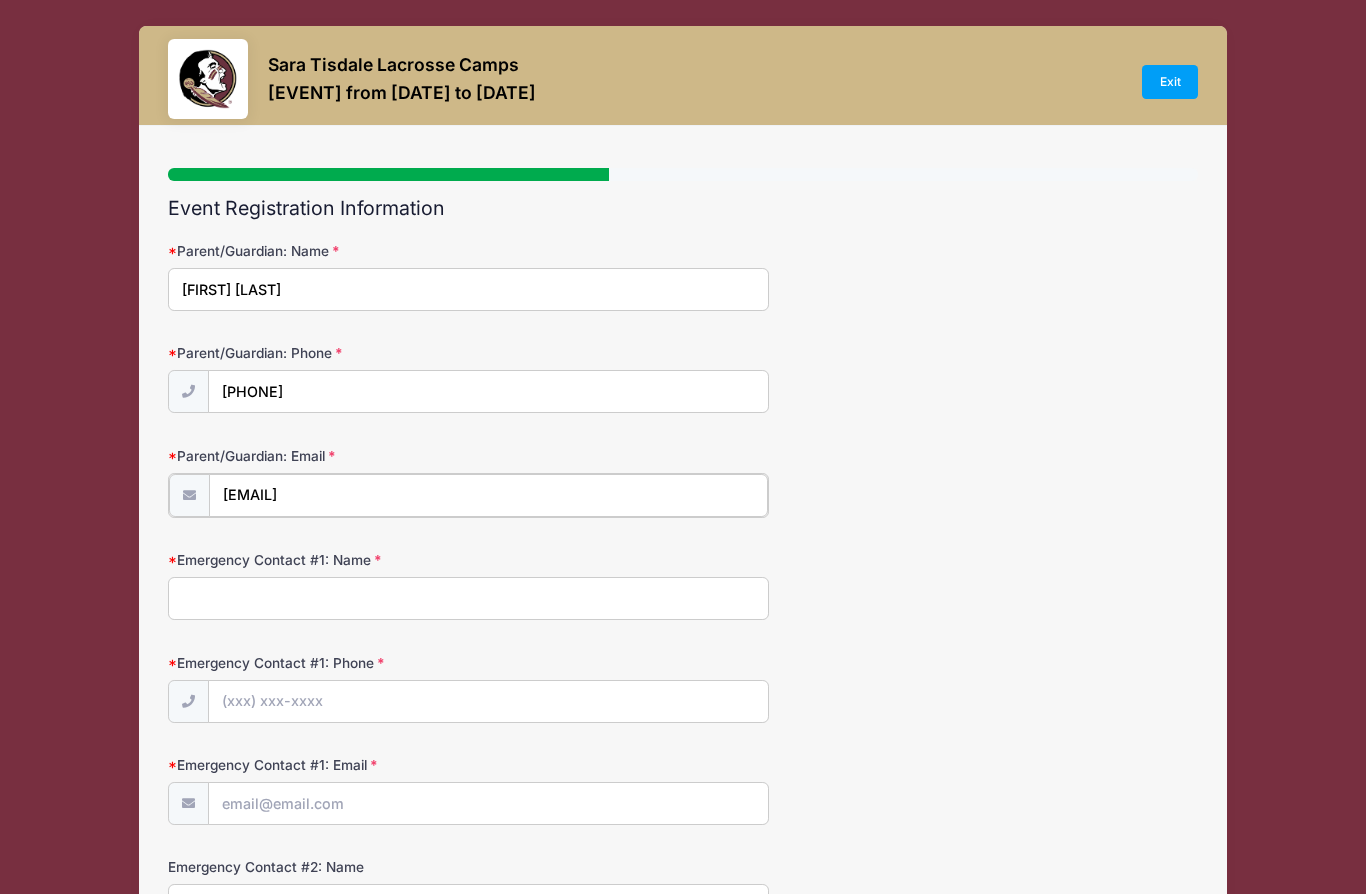 type on "[EMAIL]" 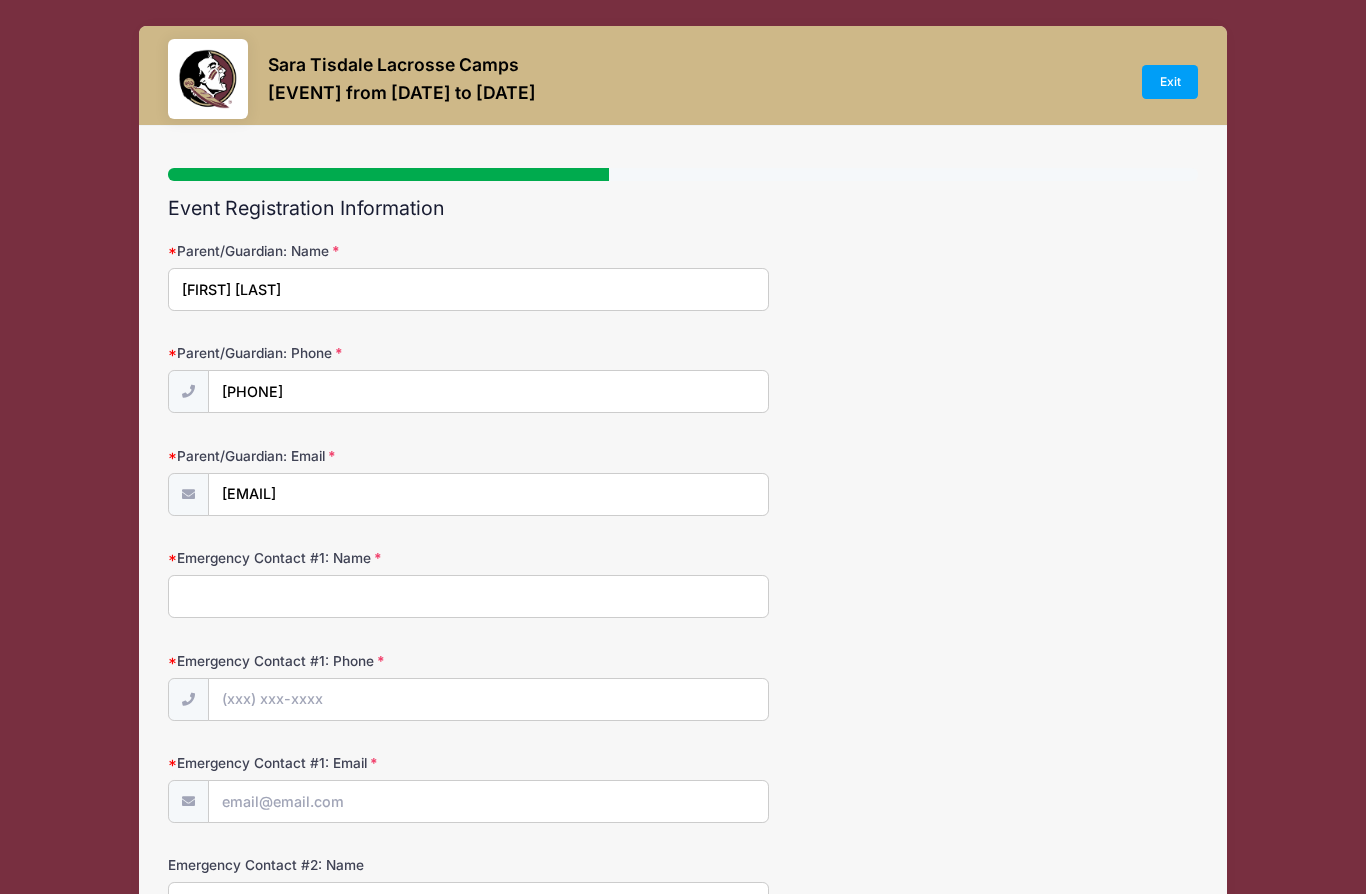 click on "Emergency Contact #1: Name" at bounding box center (468, 596) 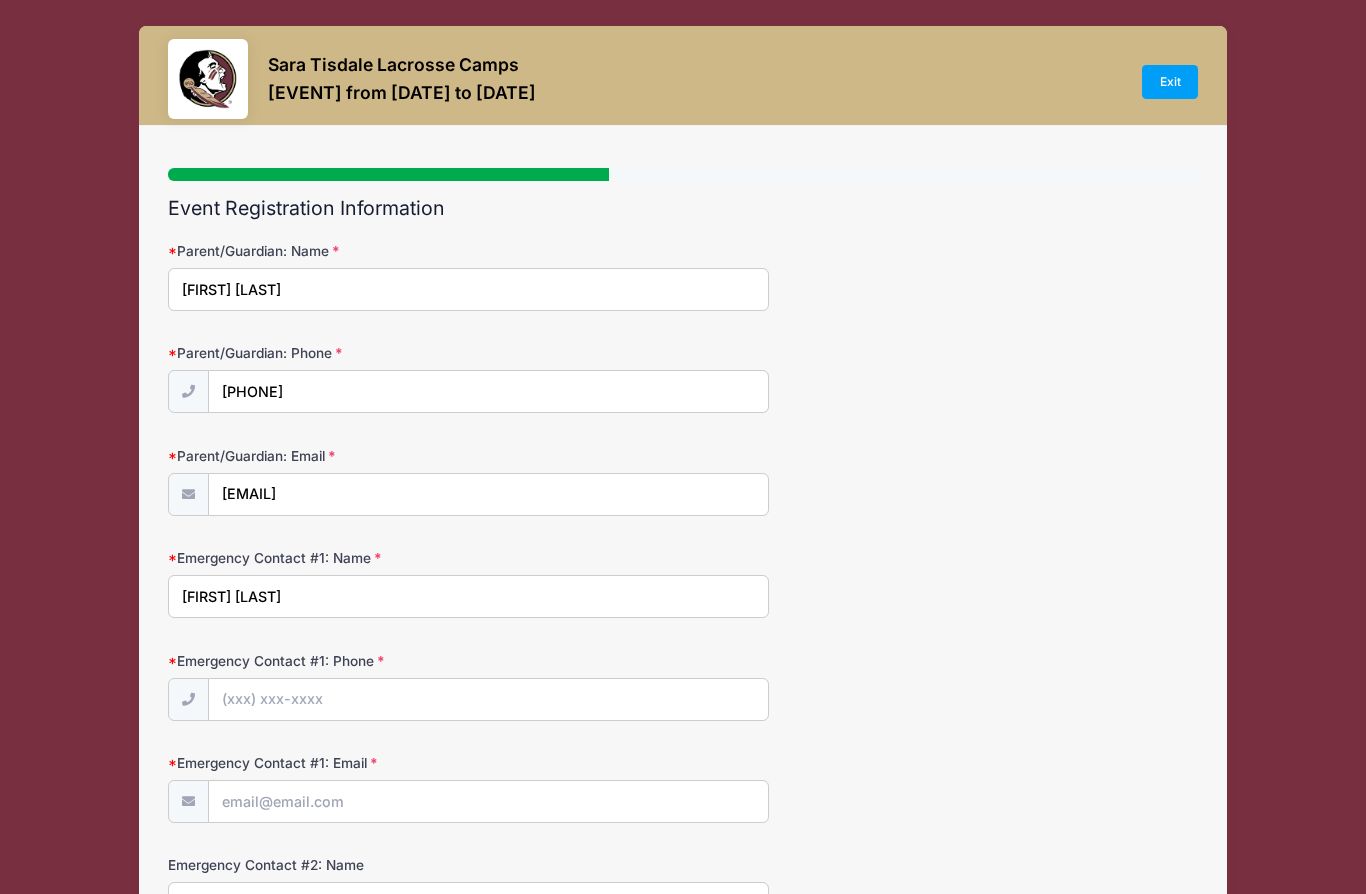 type on "[FIRST] [LAST]" 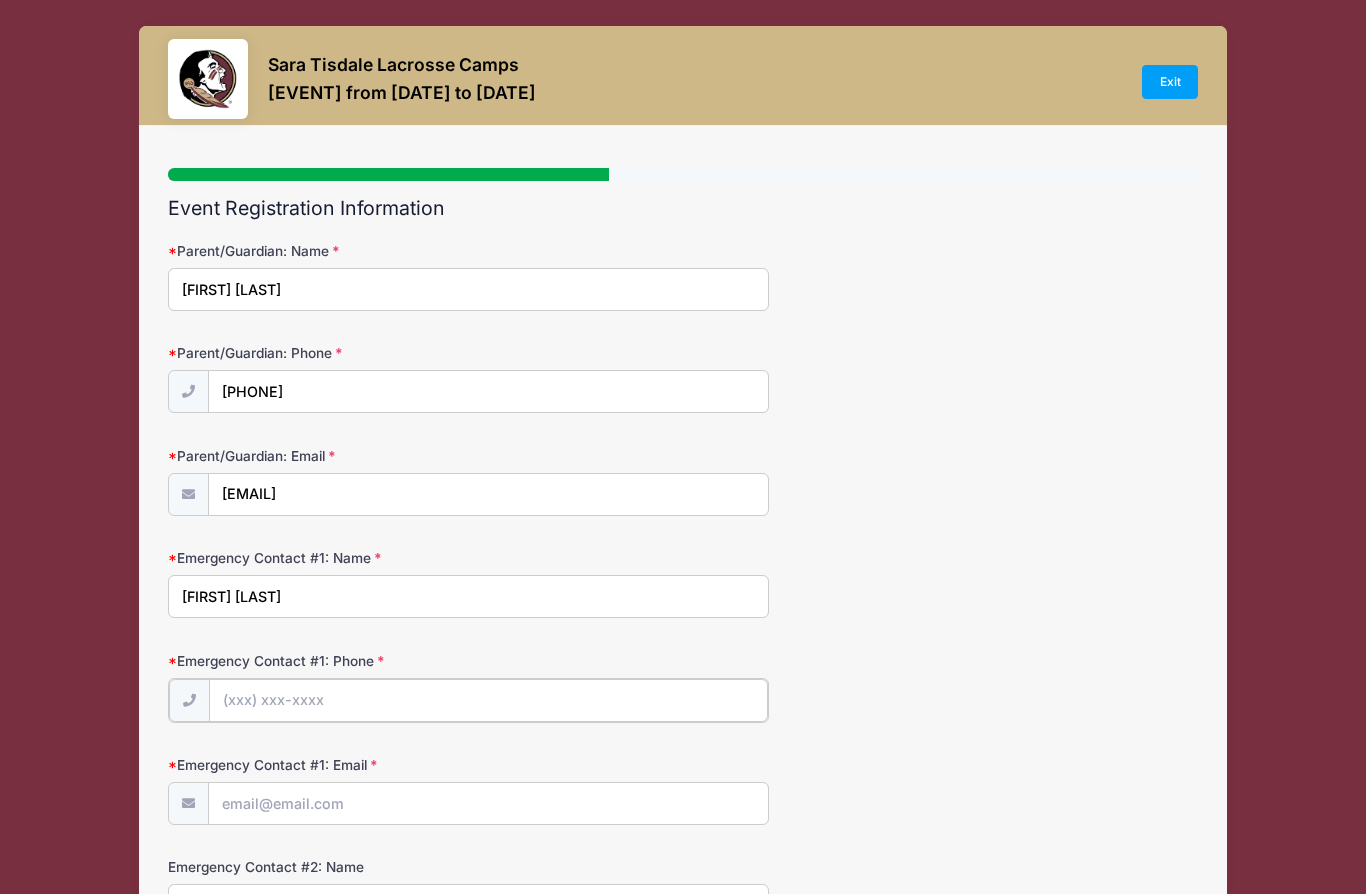 click on "Emergency Contact #1: Phone" at bounding box center [488, 700] 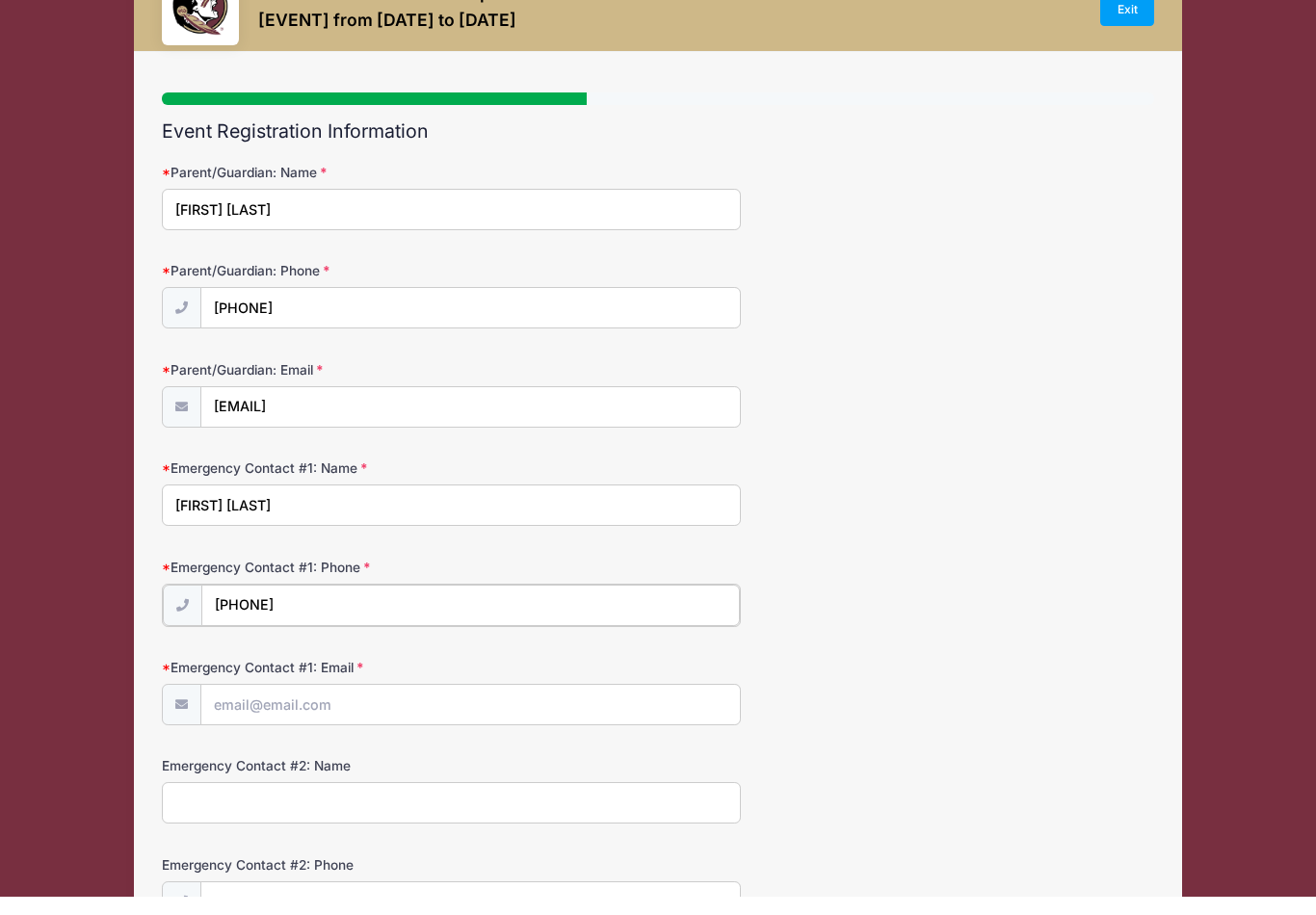 scroll, scrollTop: 53, scrollLeft: 0, axis: vertical 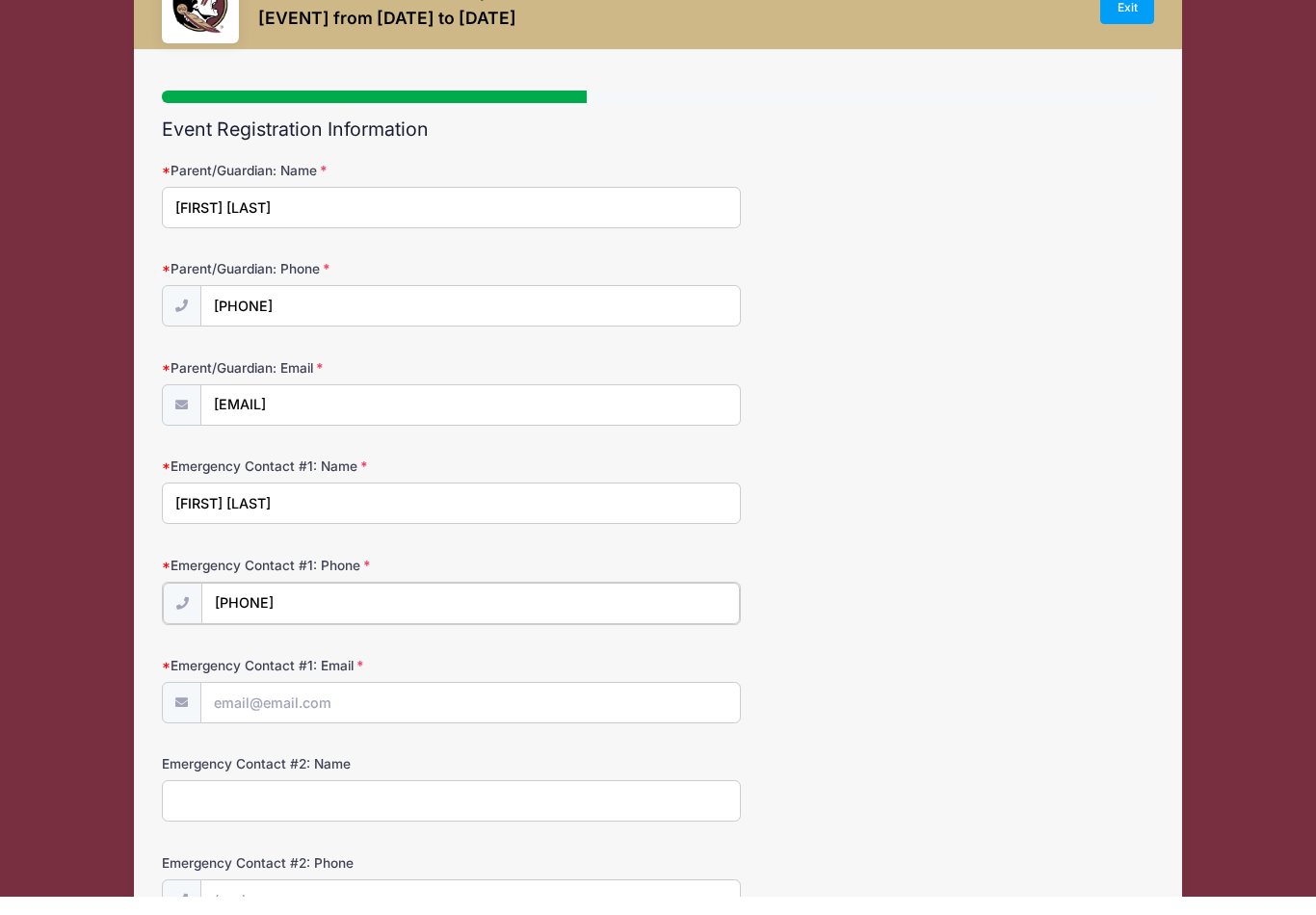 type on "[PHONE]" 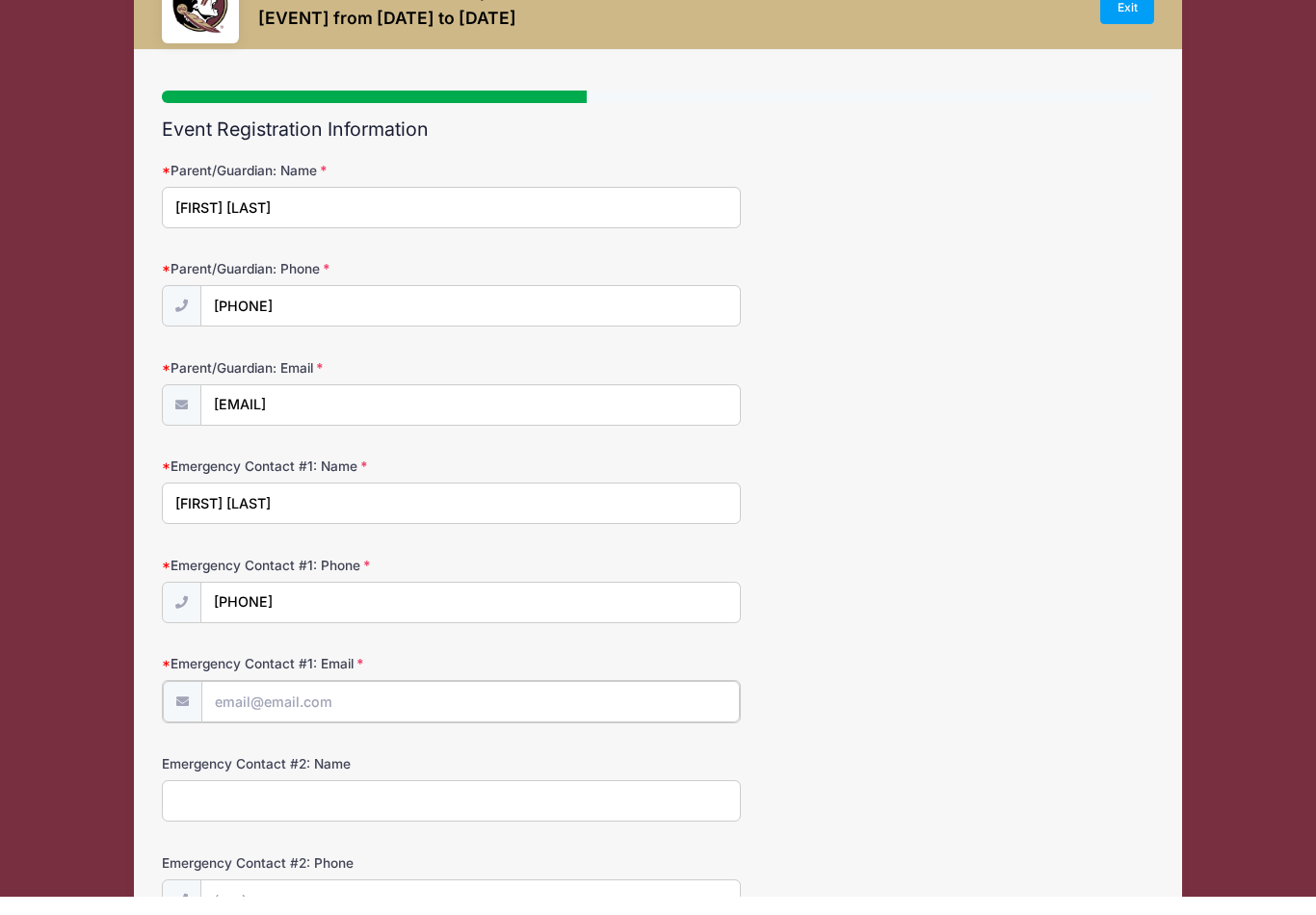 click on "Emergency Contact #1: Email" at bounding box center (470, 719) 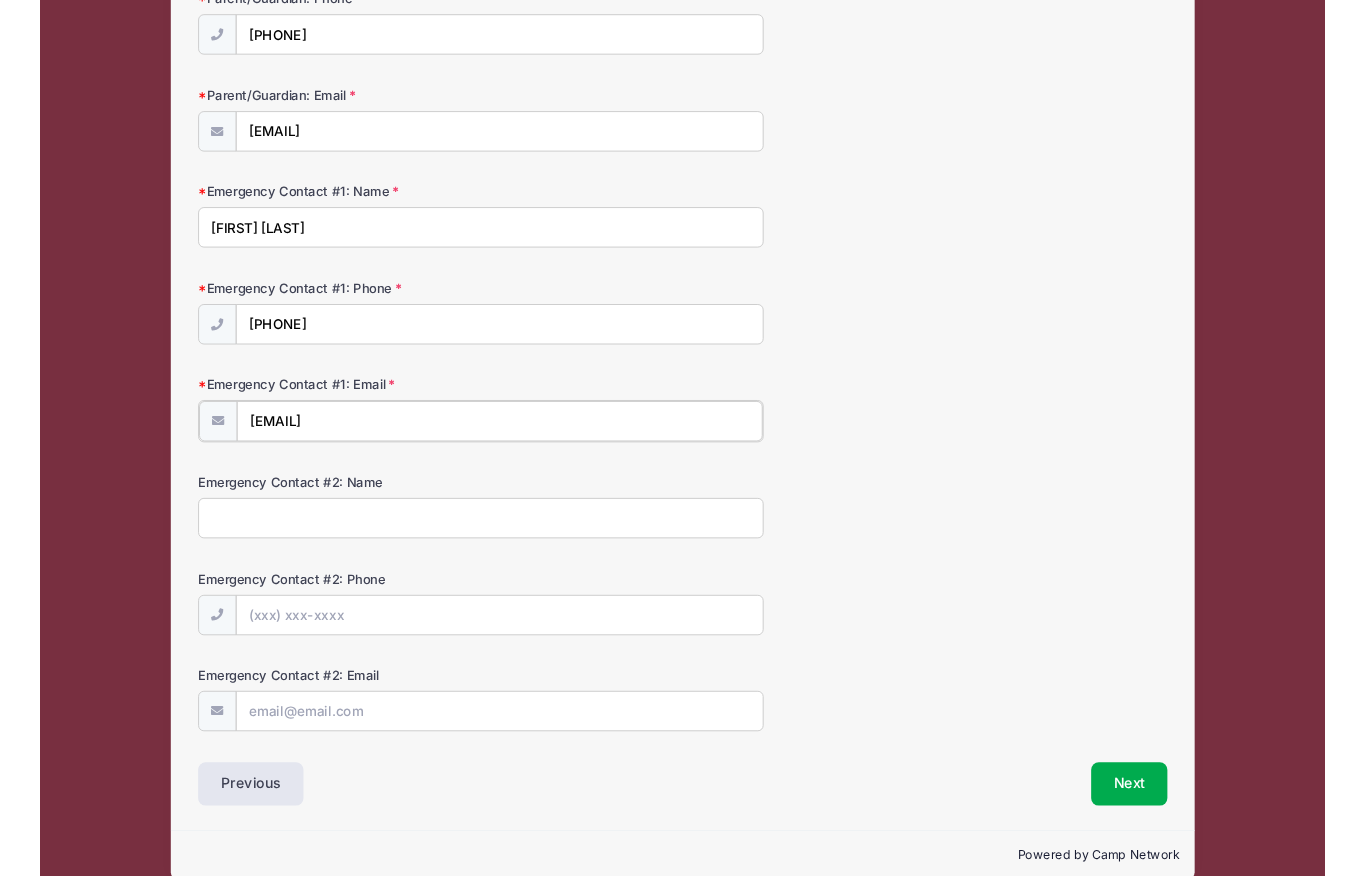 scroll, scrollTop: 415, scrollLeft: 0, axis: vertical 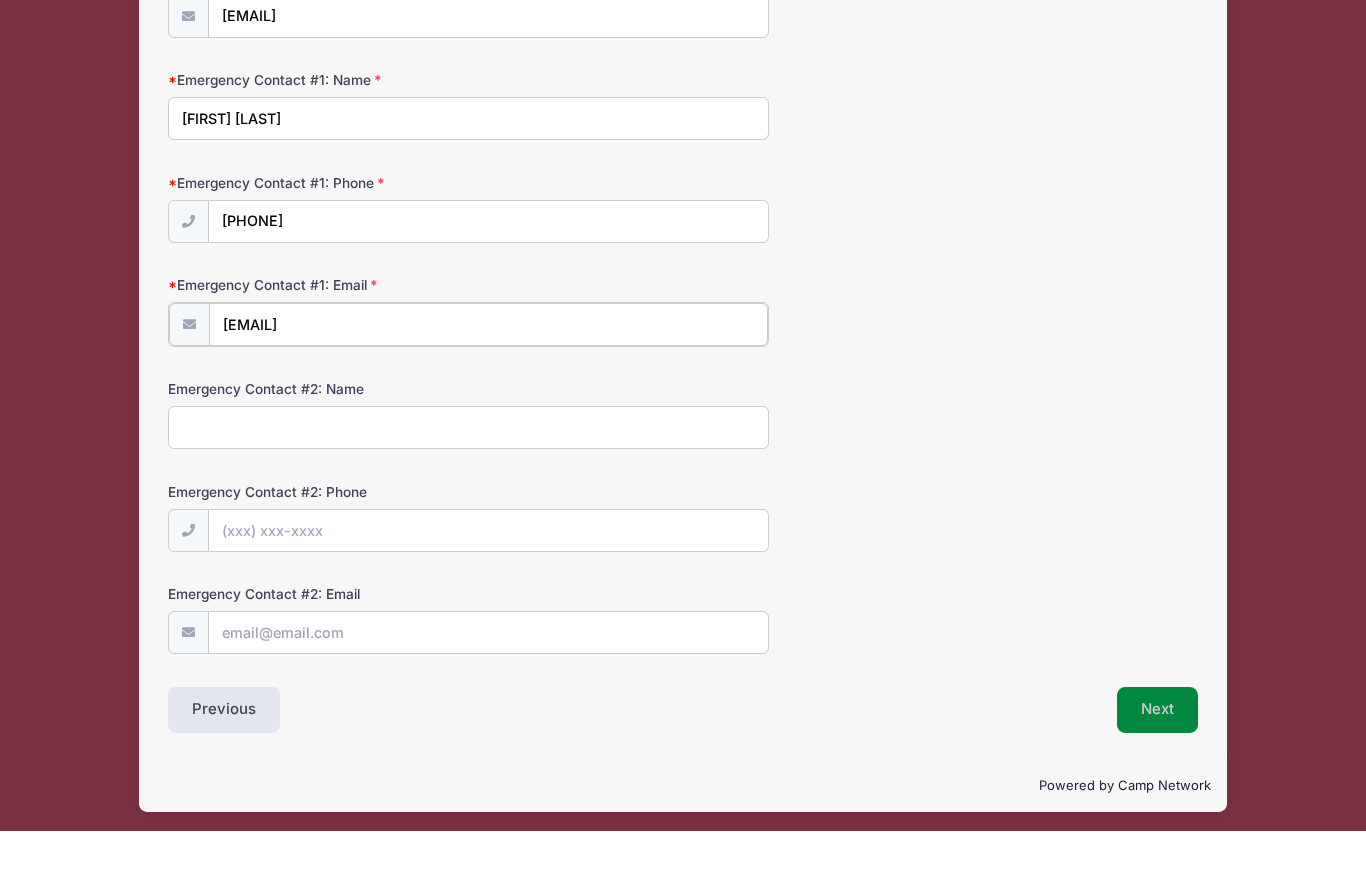 type on "[EMAIL]" 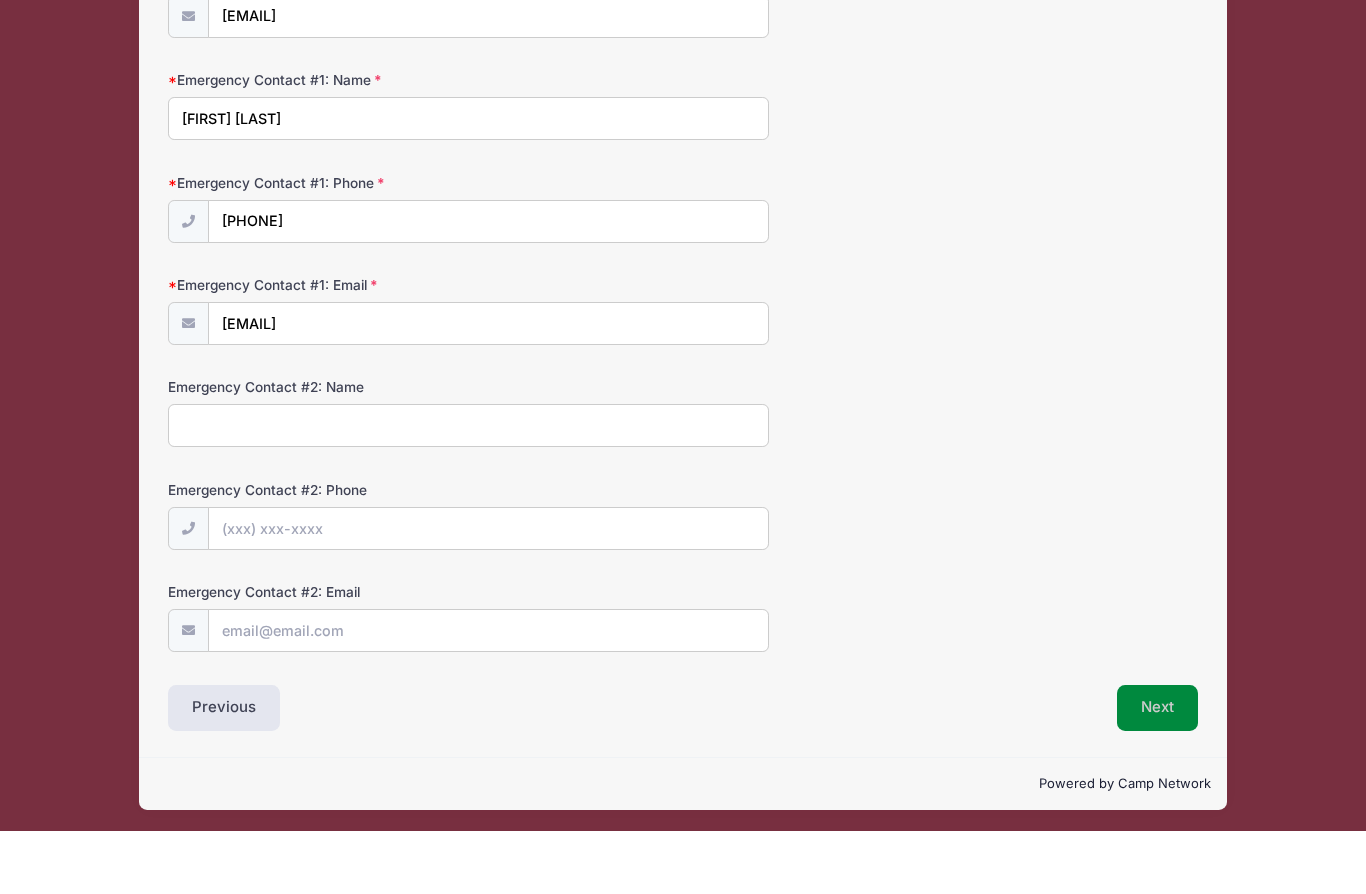 click on "Next" at bounding box center (1157, 771) 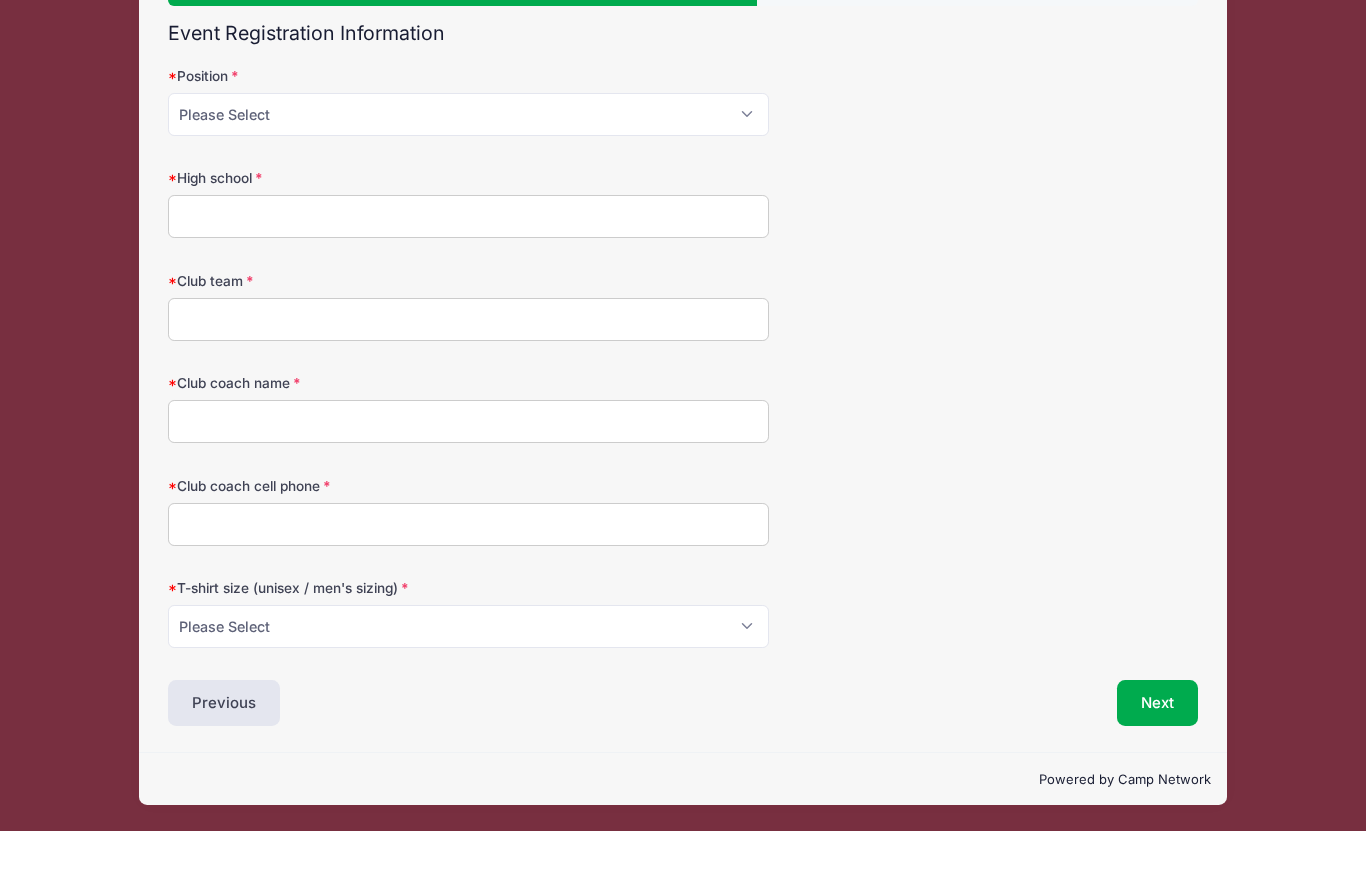 scroll, scrollTop: 108, scrollLeft: 0, axis: vertical 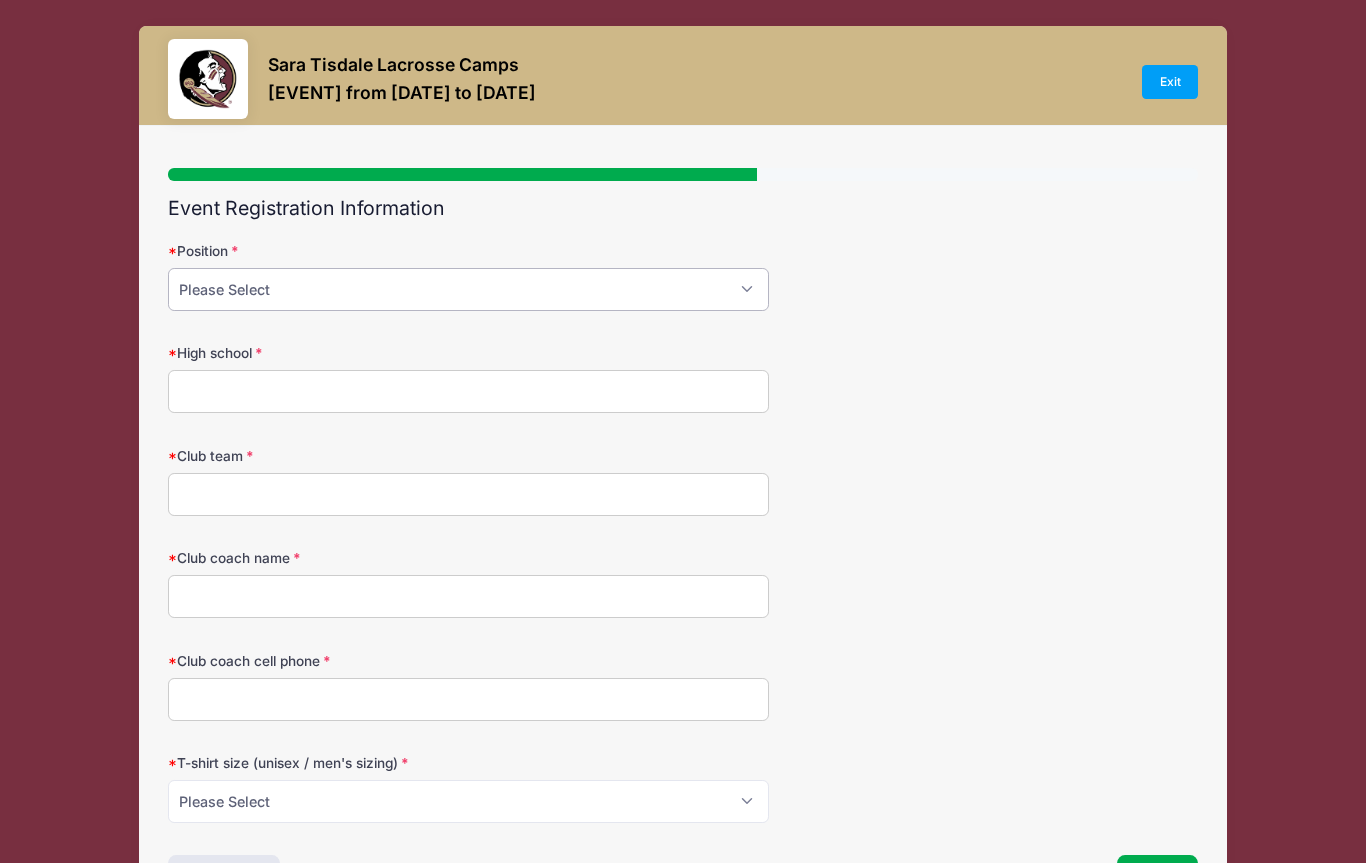 click on "Please Select Attack
Midfield
Defense
Goalie" at bounding box center [468, 289] 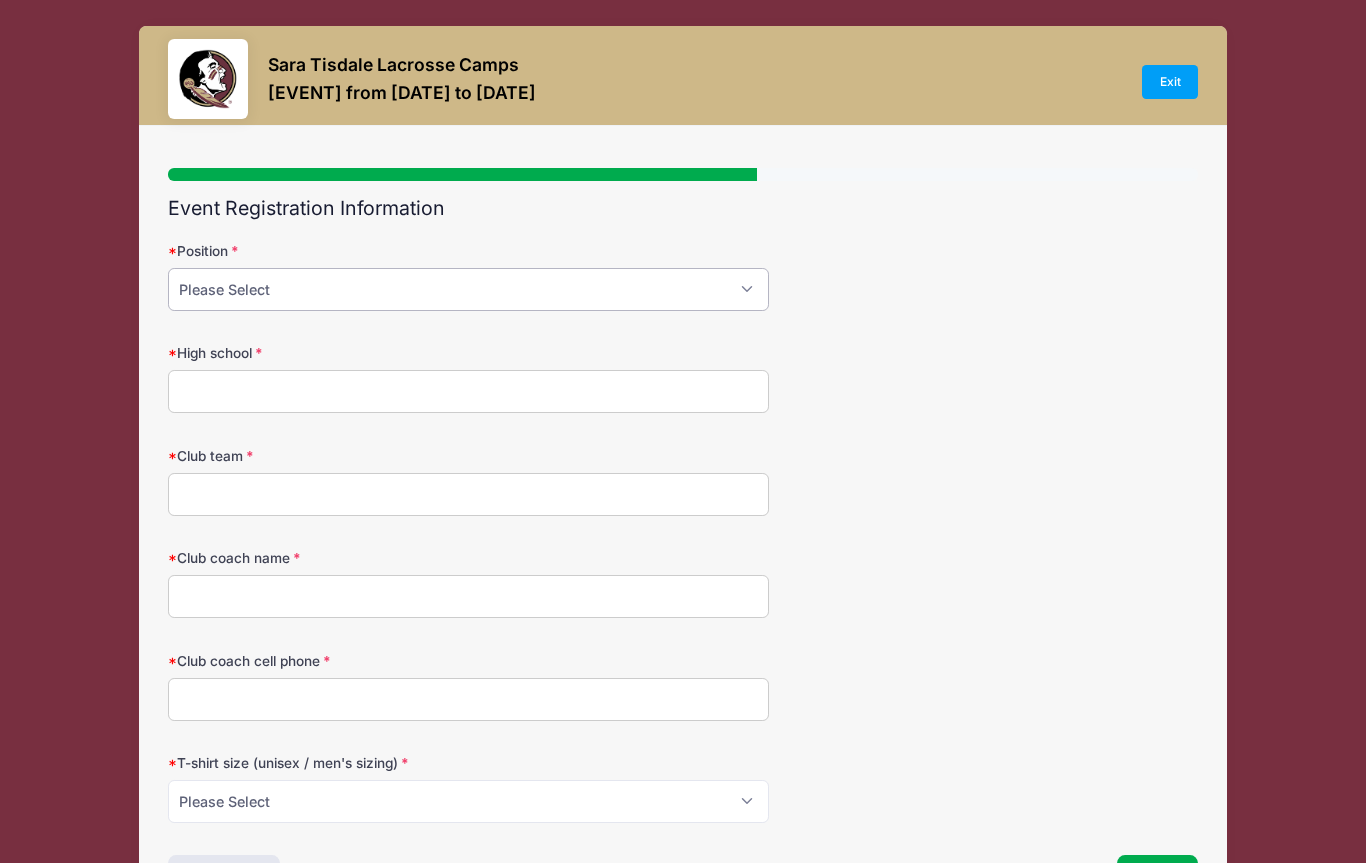 select on "Attack" 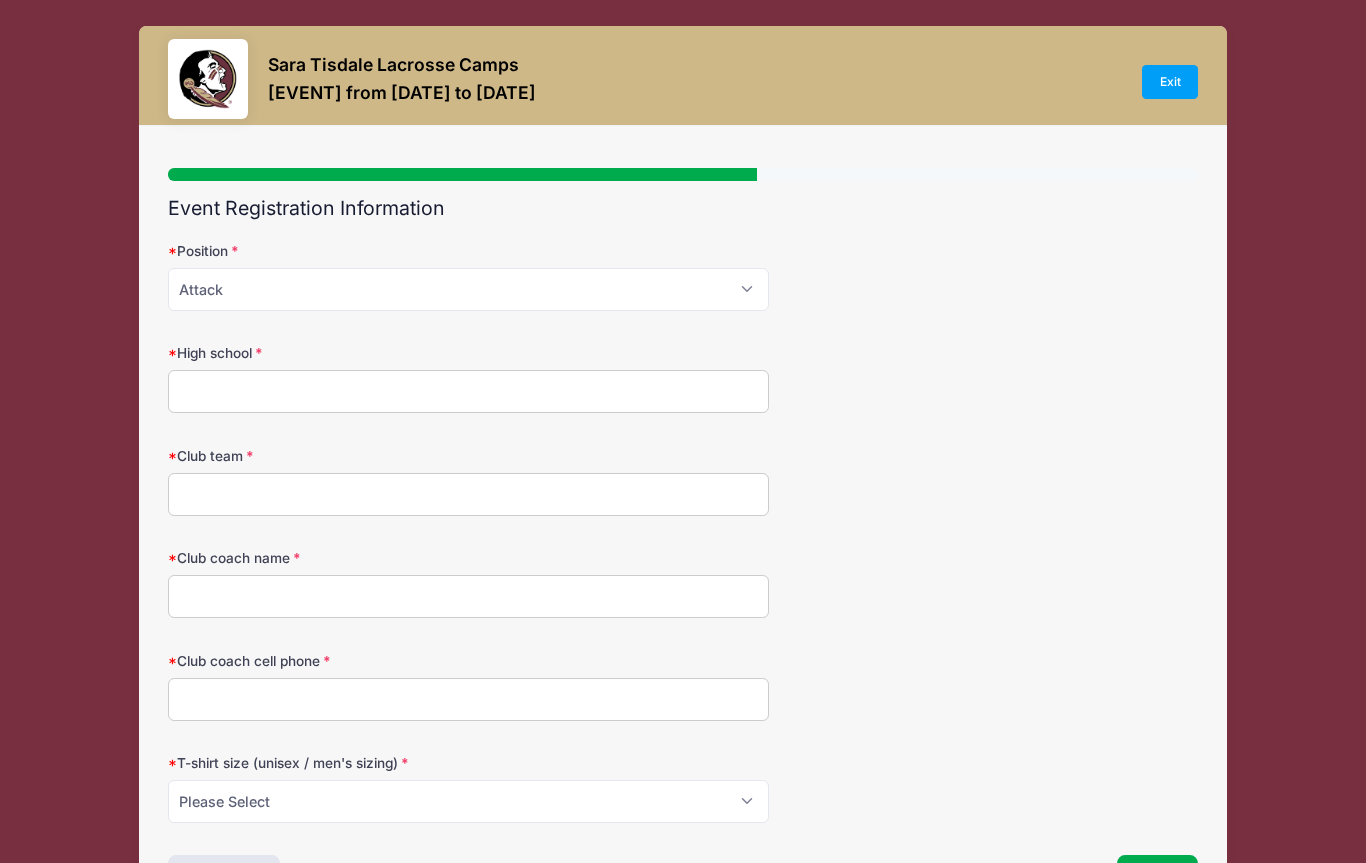 click on "High school" at bounding box center (468, 391) 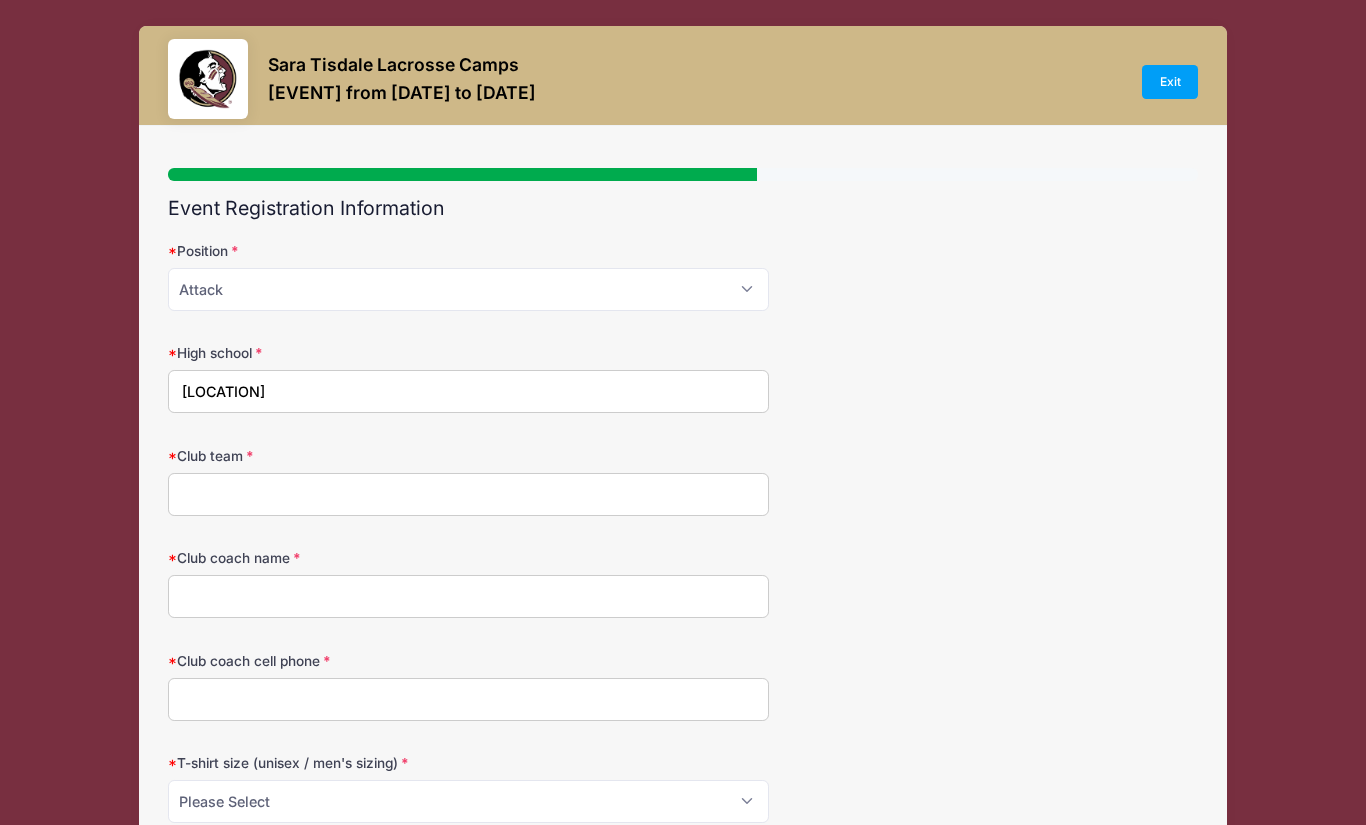 type on "[LOCATION]" 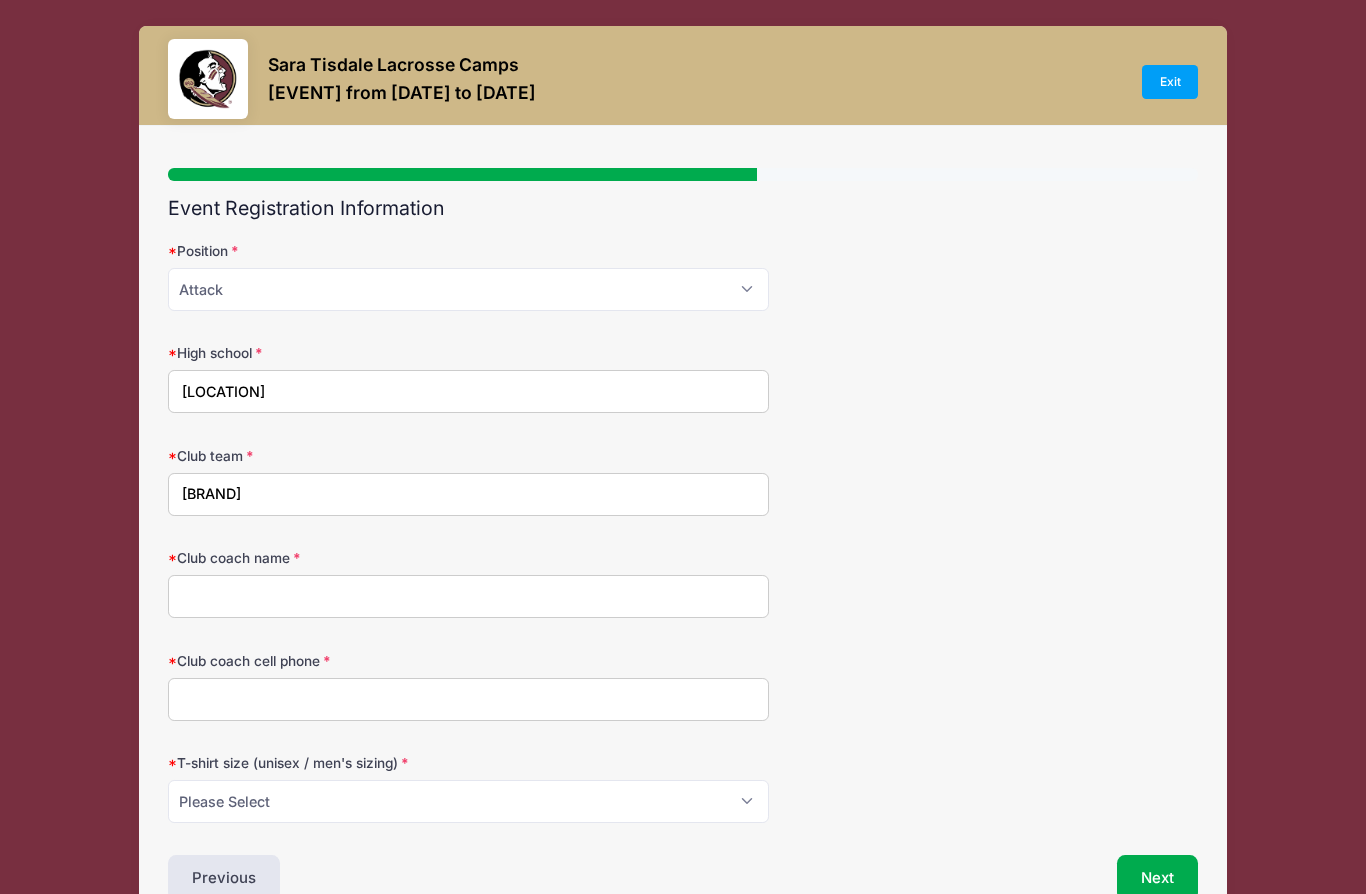 type on "[BRAND]" 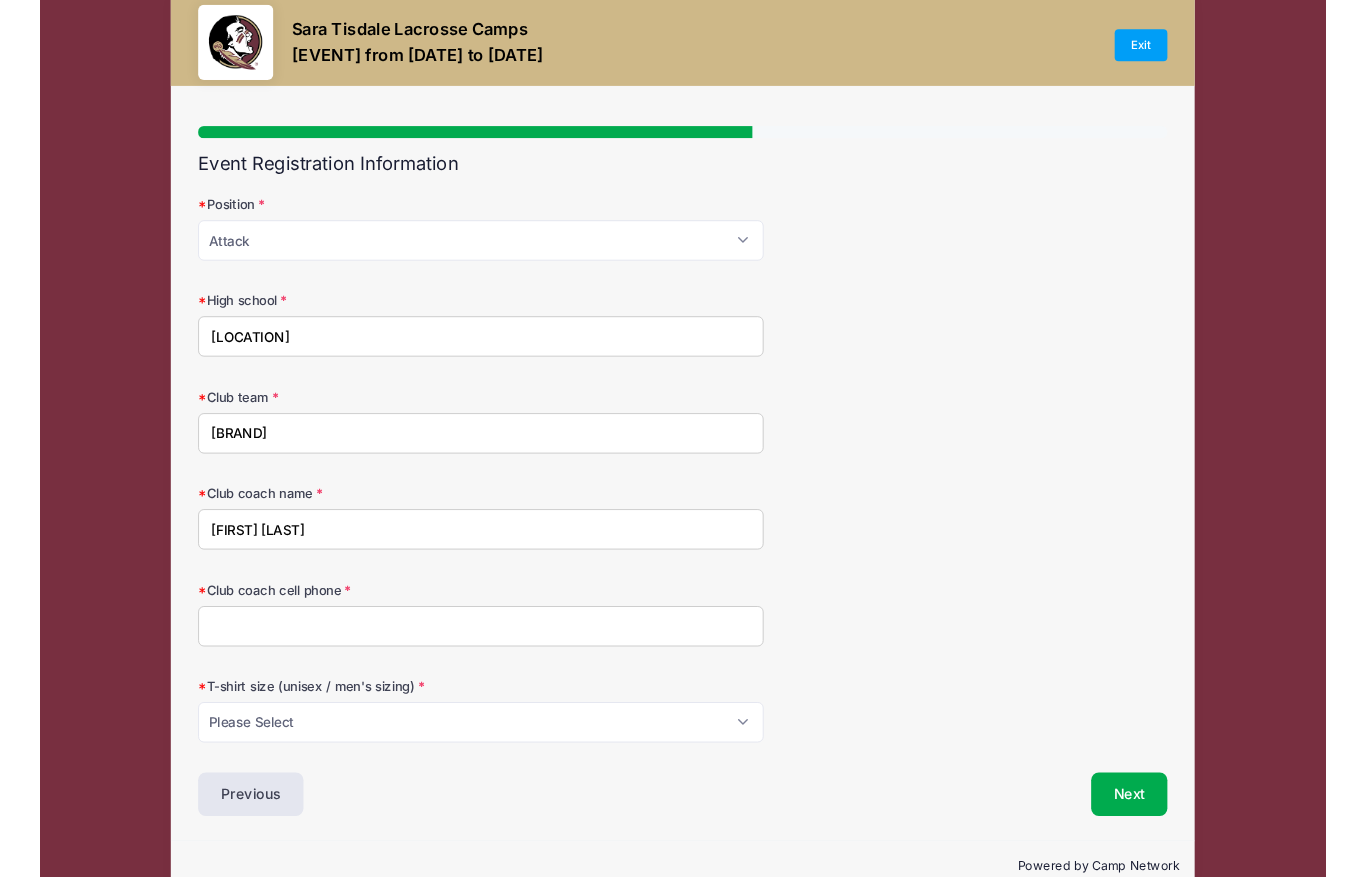 scroll, scrollTop: 89, scrollLeft: 0, axis: vertical 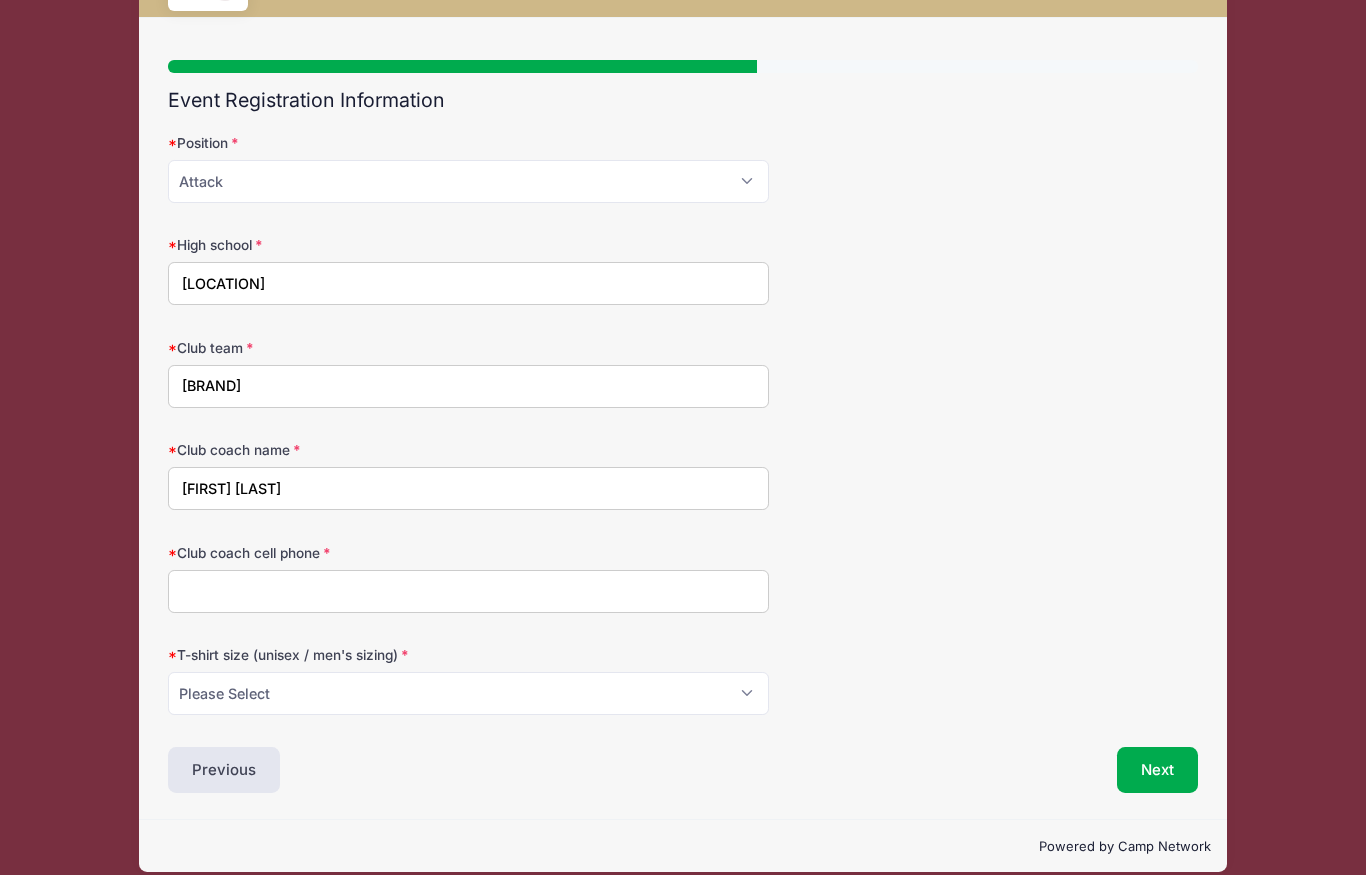 type on "[FIRST] [LAST]" 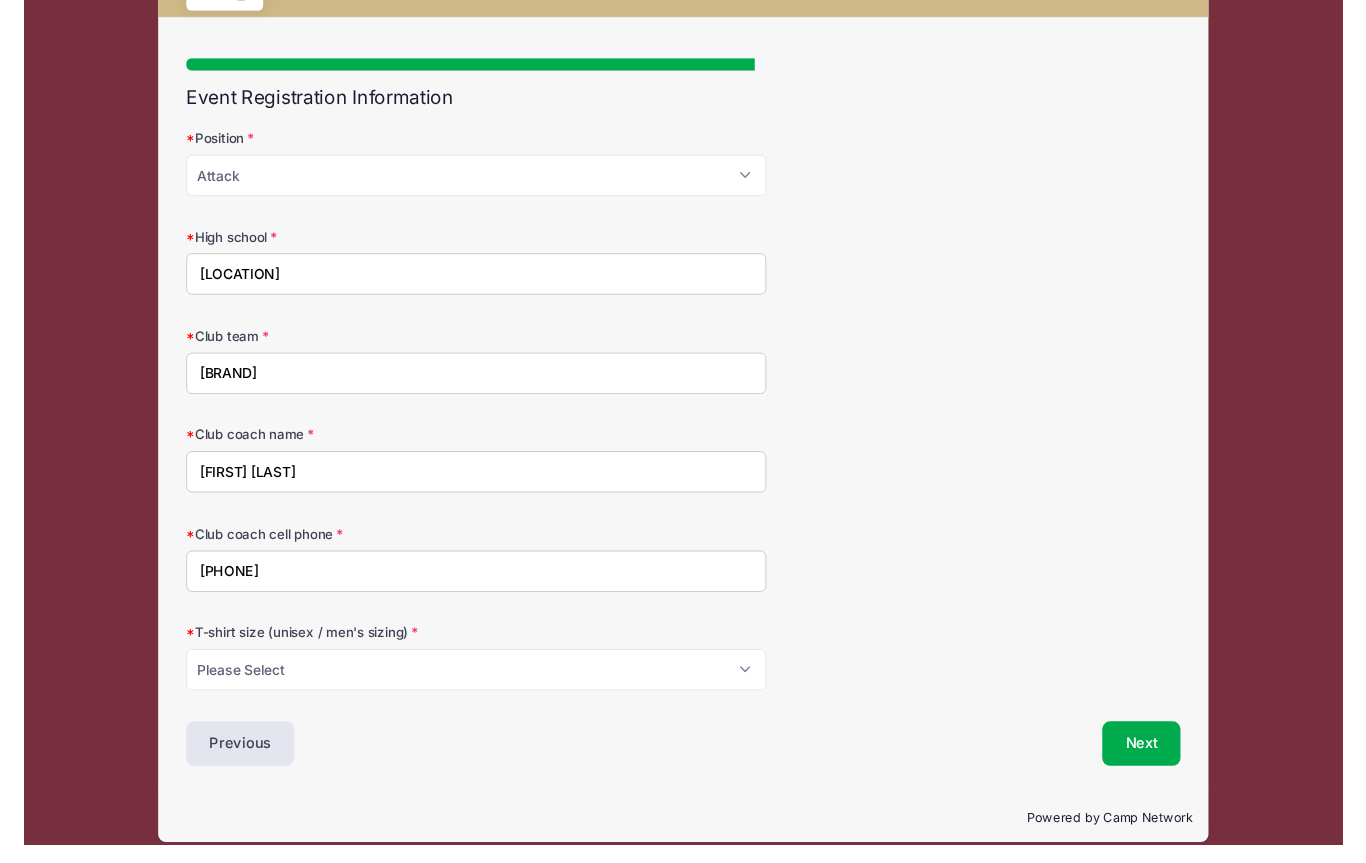 scroll, scrollTop: 108, scrollLeft: 0, axis: vertical 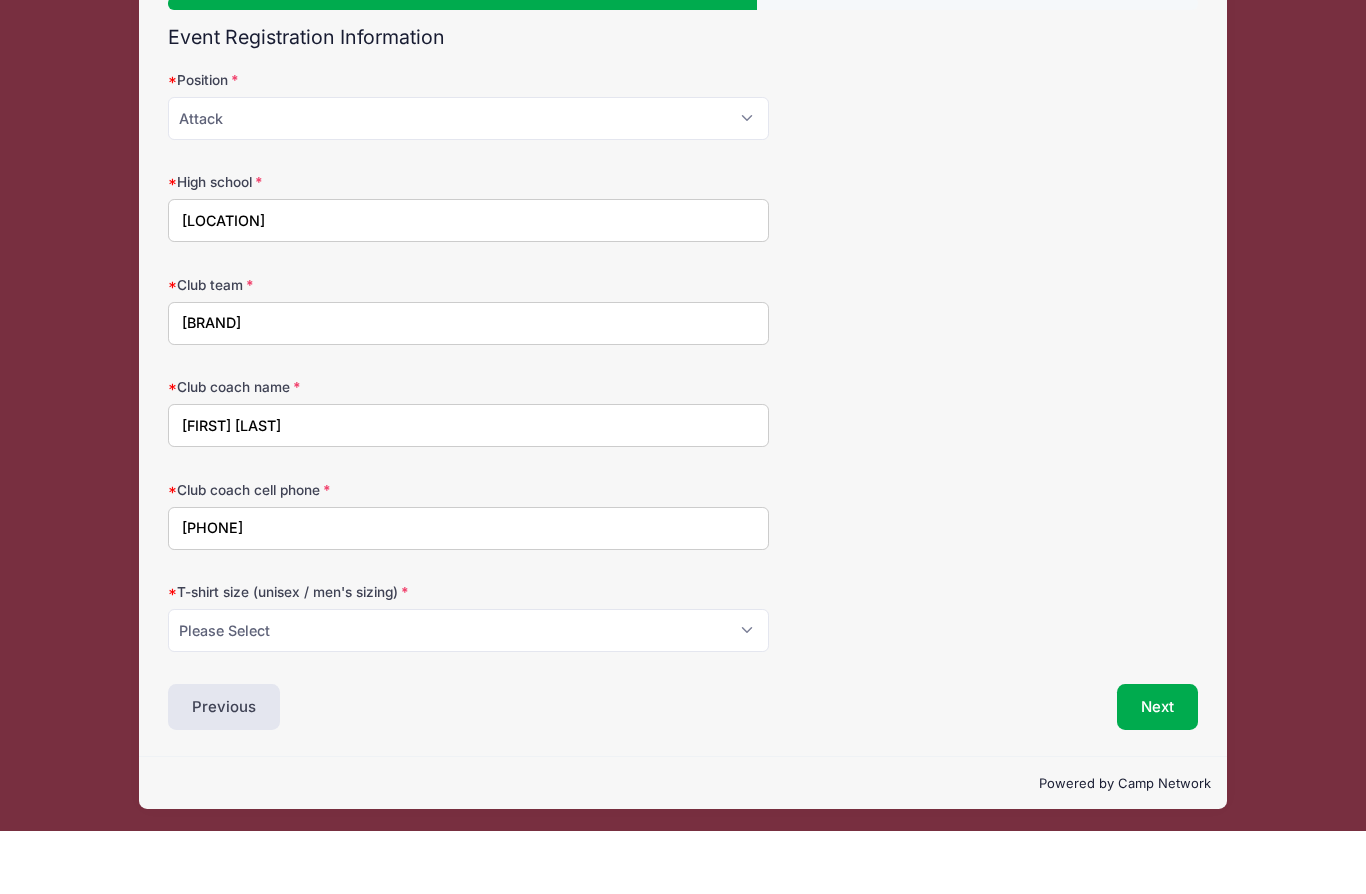 type on "[PHONE]" 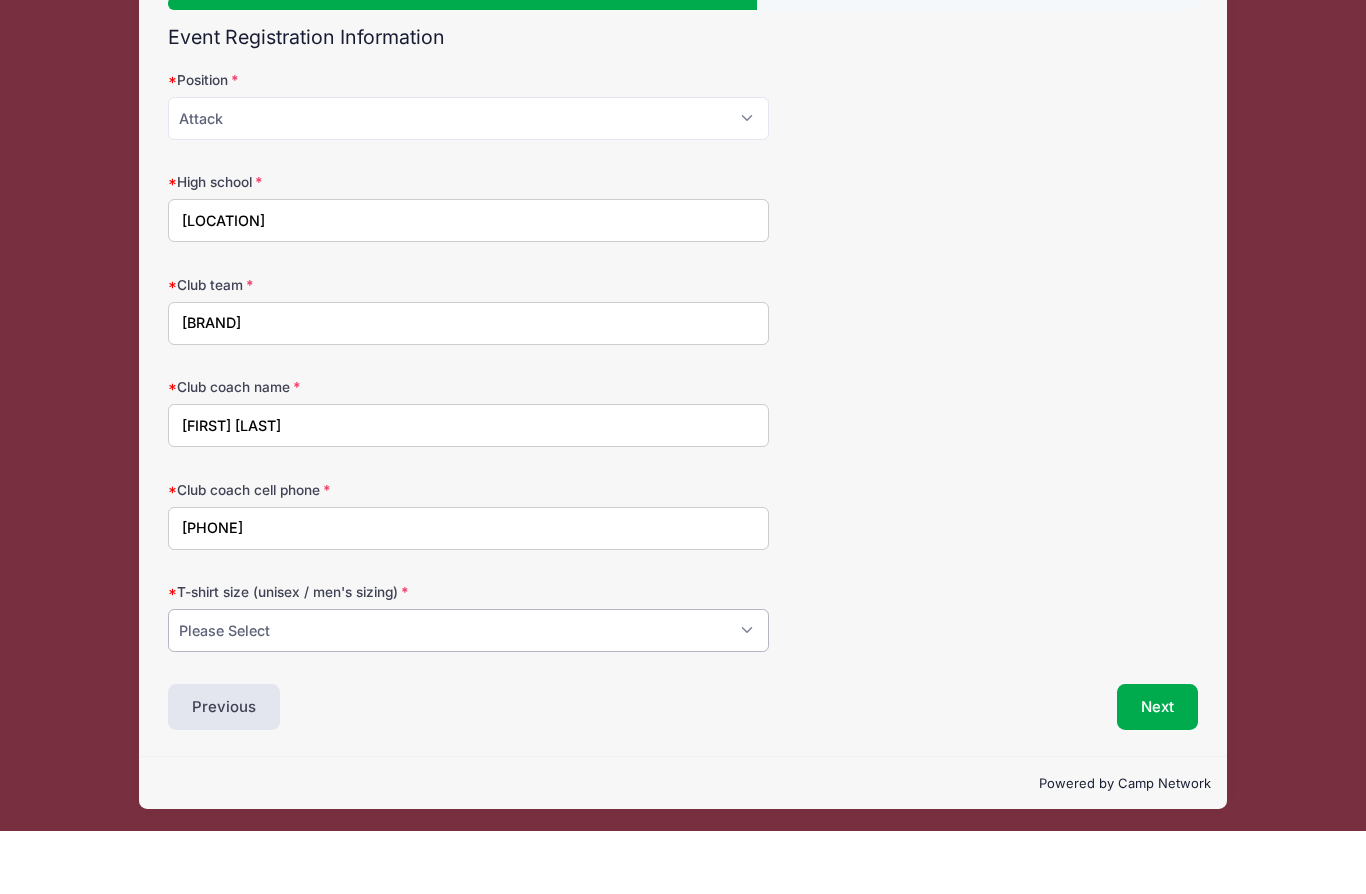 click on "Please Select Small
Medium
Large
XL" at bounding box center (468, 693) 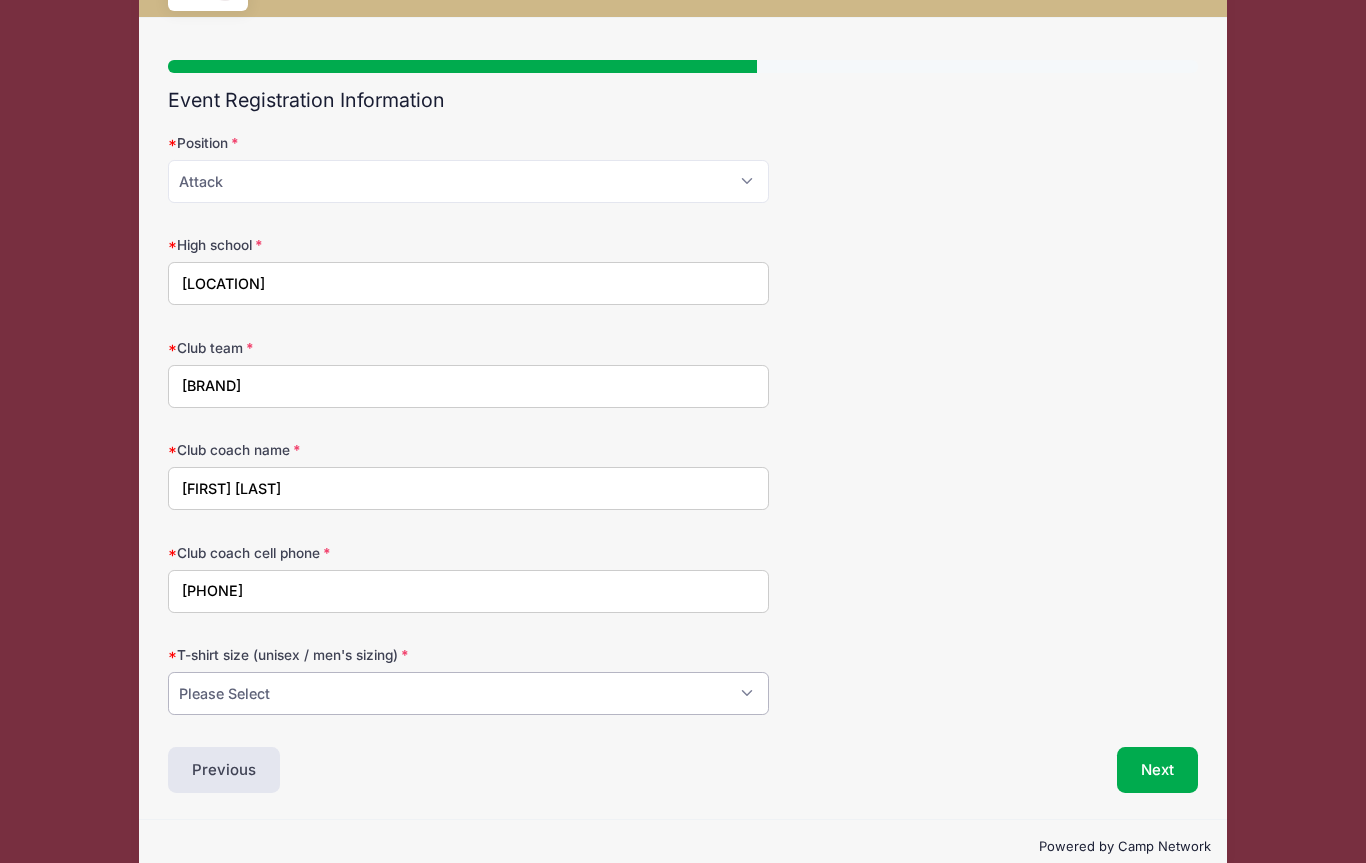scroll, scrollTop: 139, scrollLeft: 0, axis: vertical 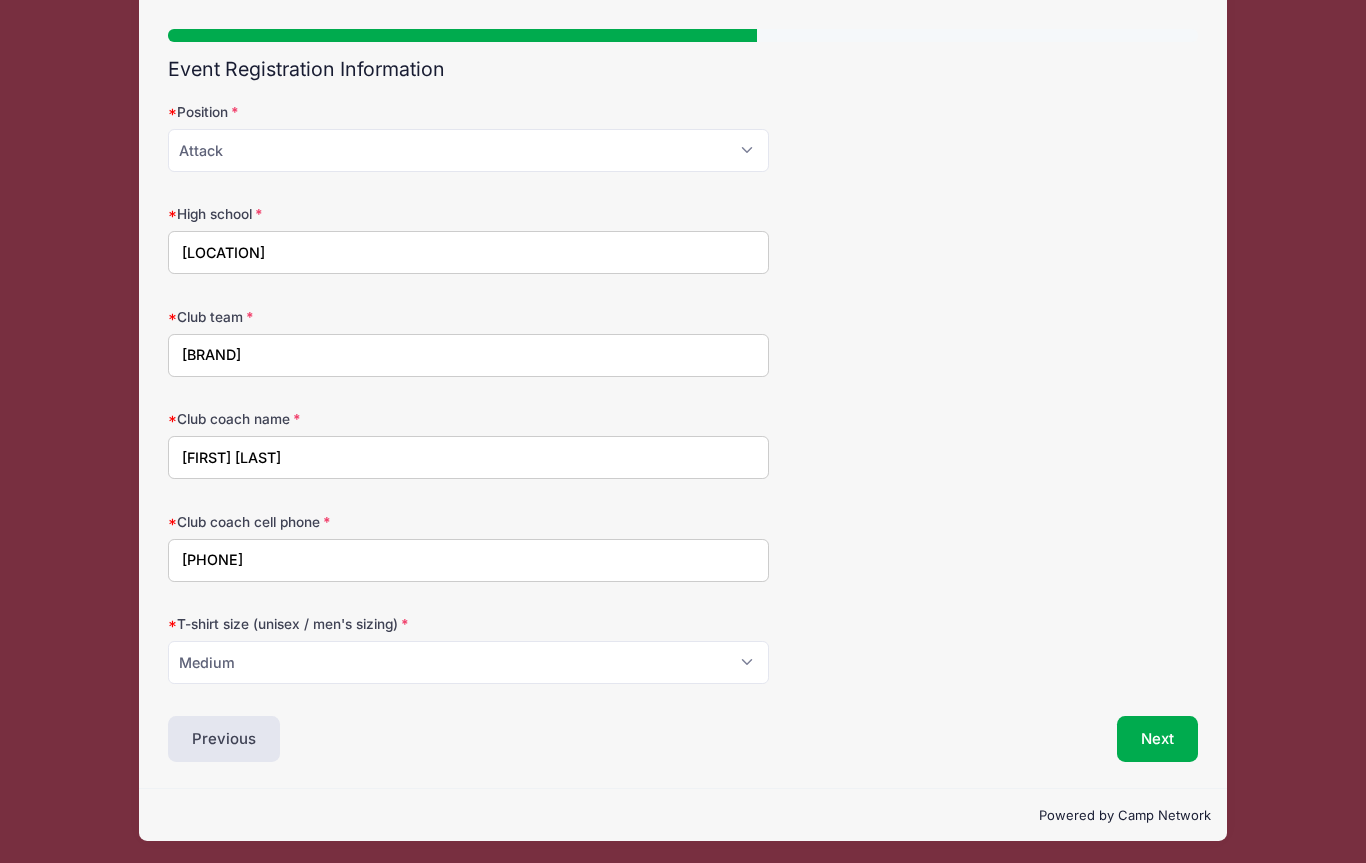 click on "T-shirt size (unisex / men's sizing)" at bounding box center (339, 624) 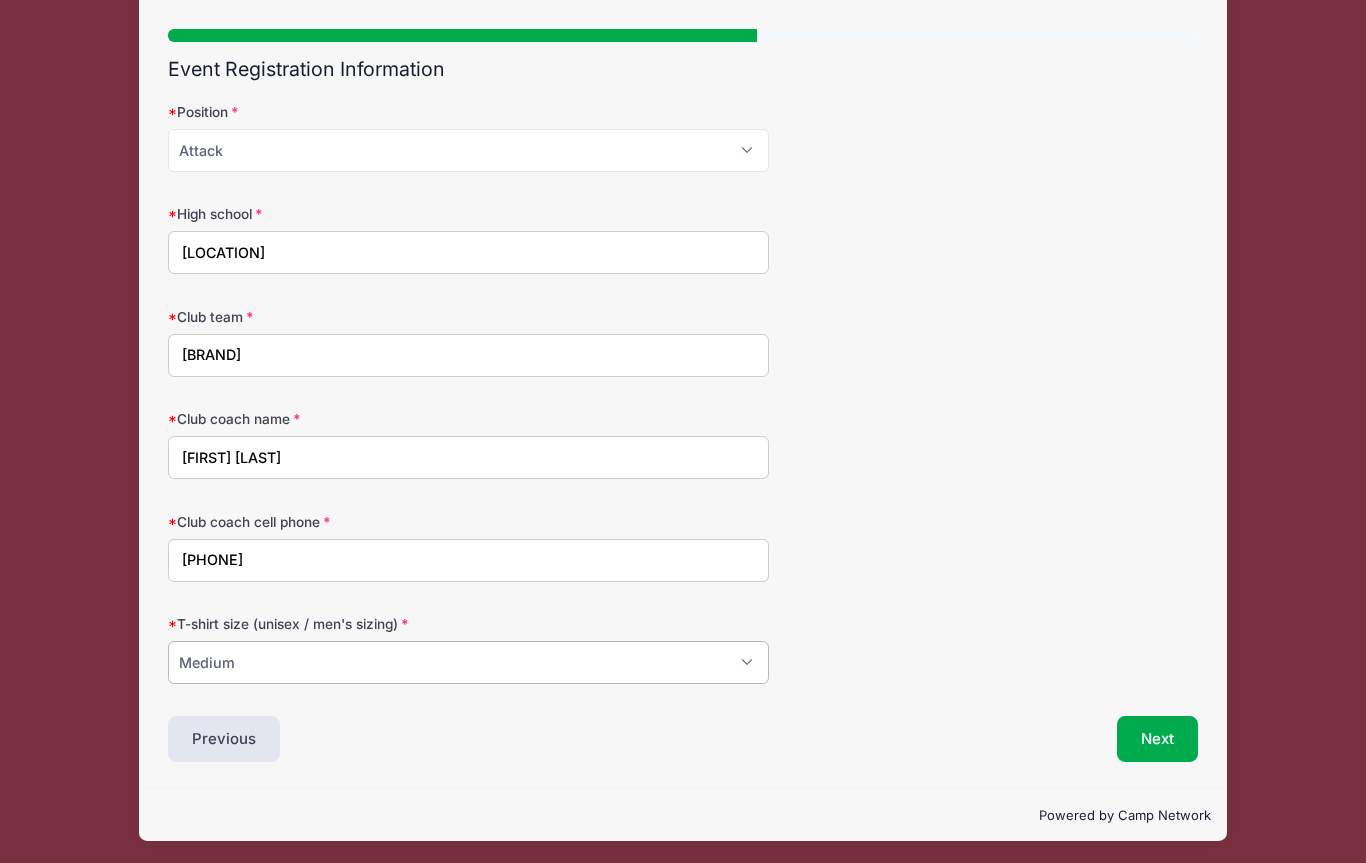 select on "Small" 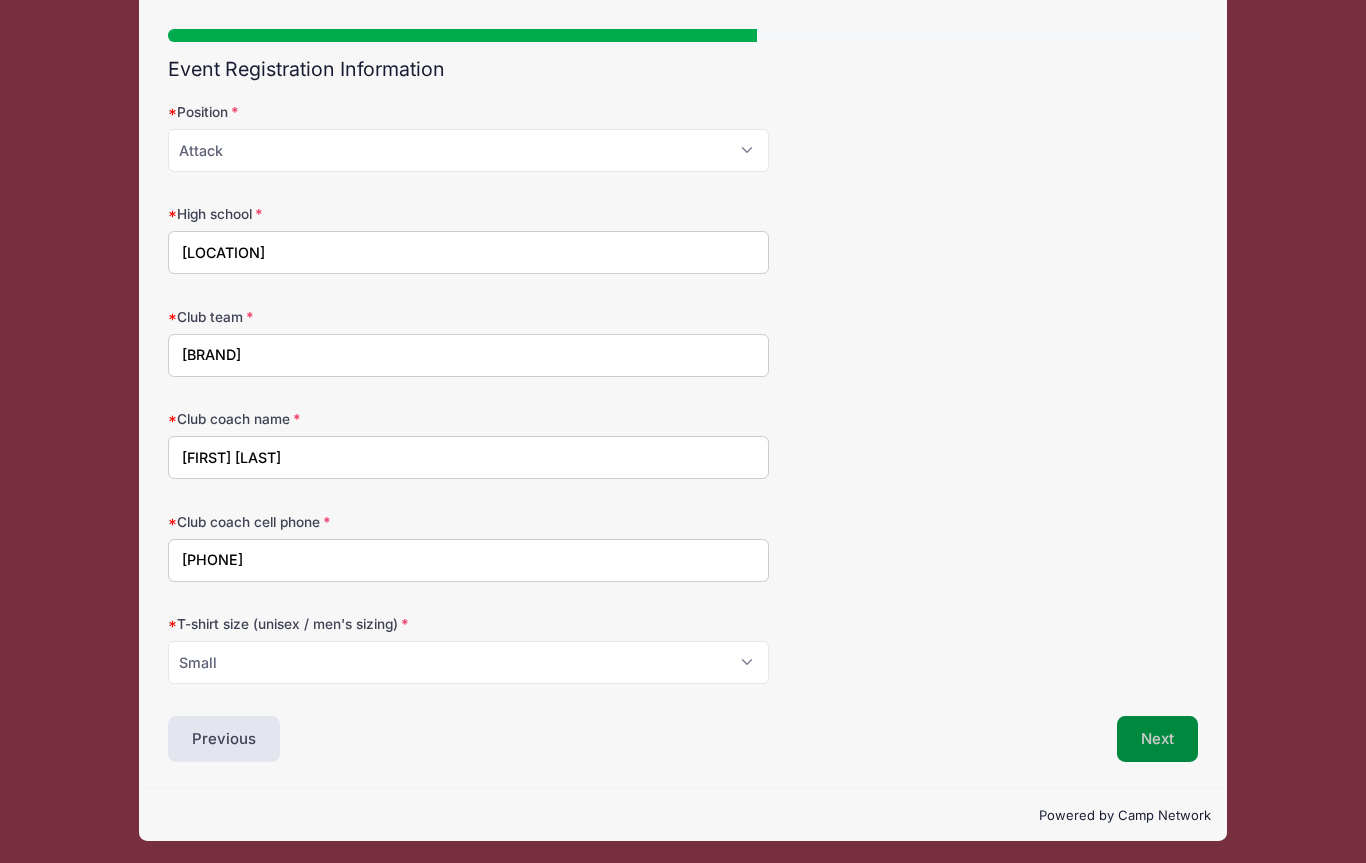 click on "Next" at bounding box center [1157, 739] 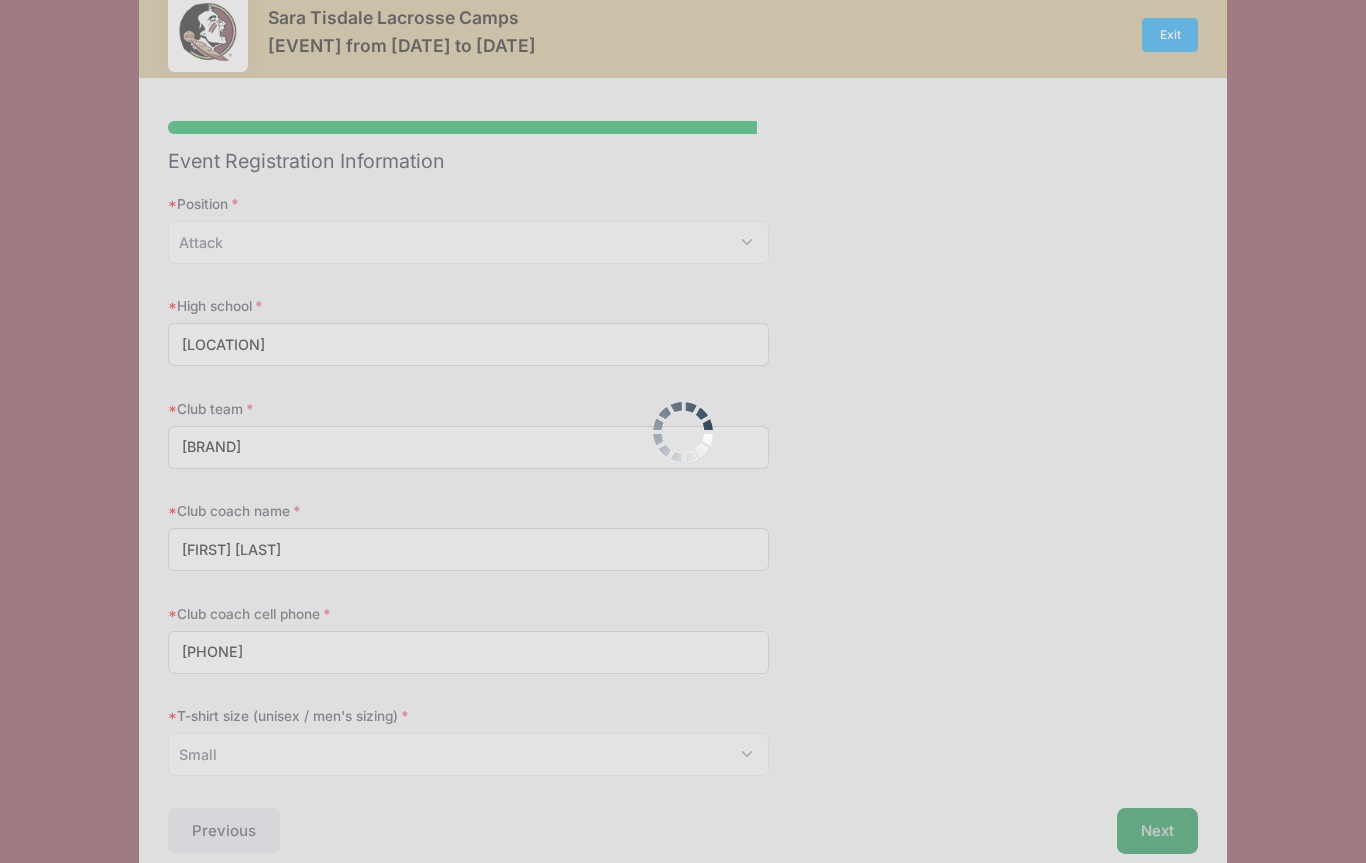 scroll, scrollTop: 0, scrollLeft: 0, axis: both 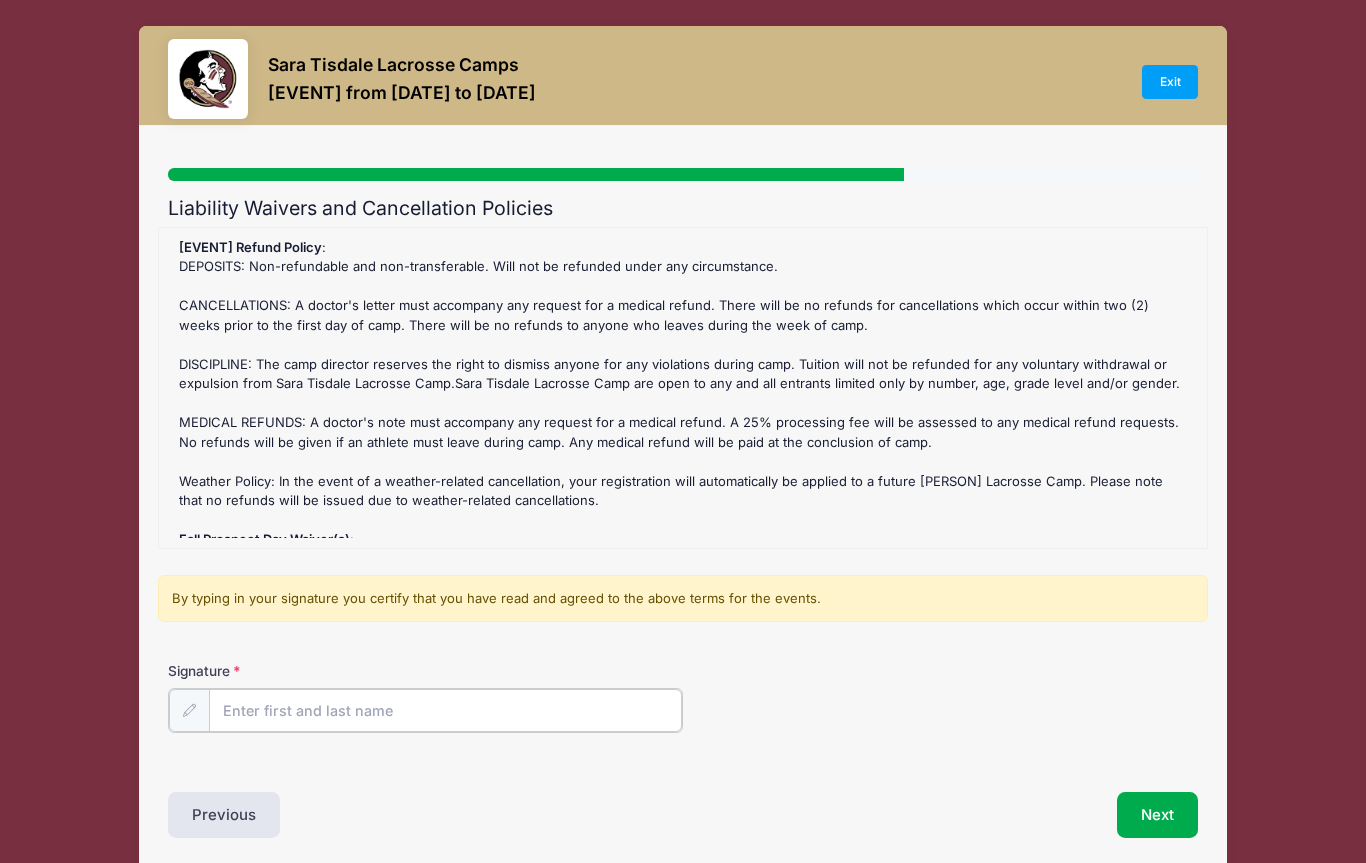 click on "Signature" at bounding box center [445, 710] 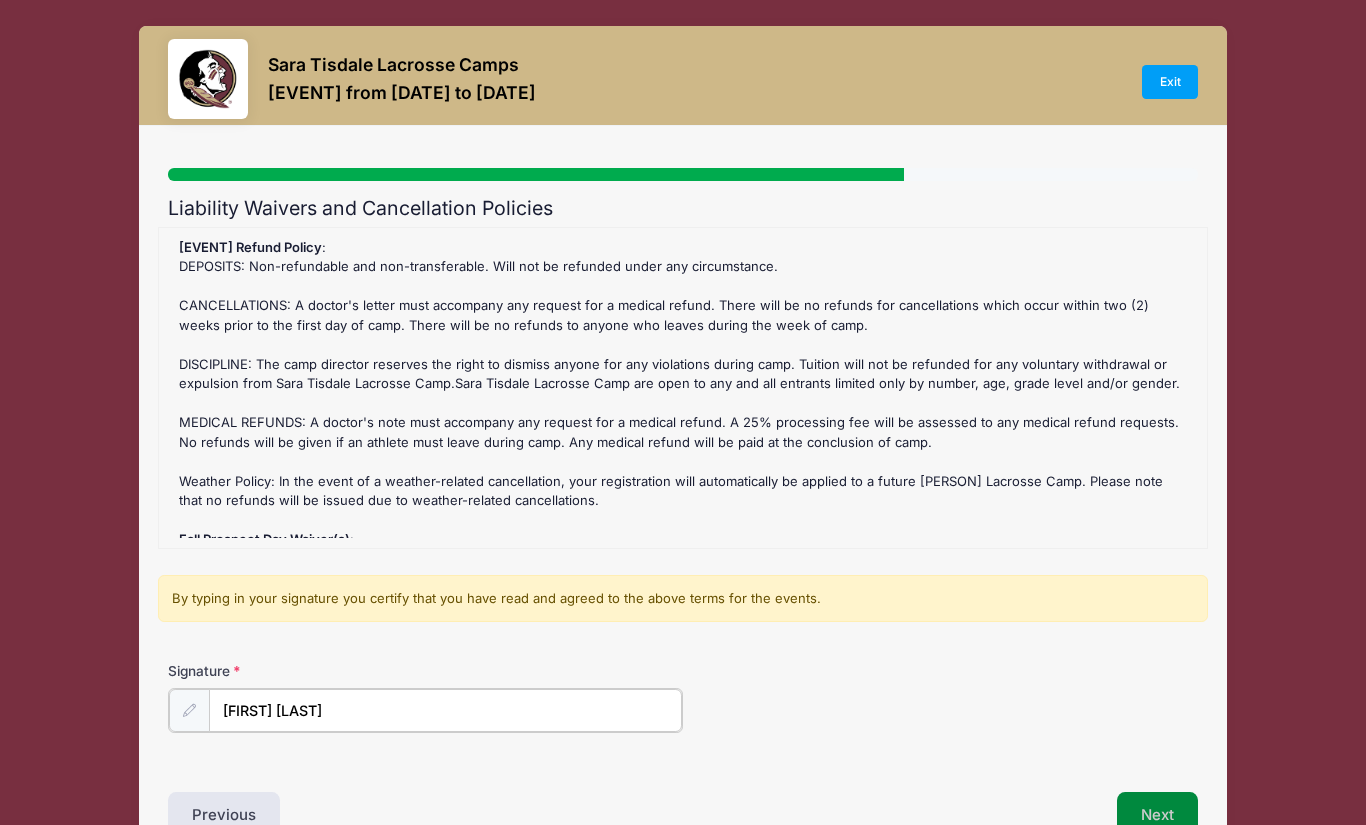 type on "[FIRST] [LAST]" 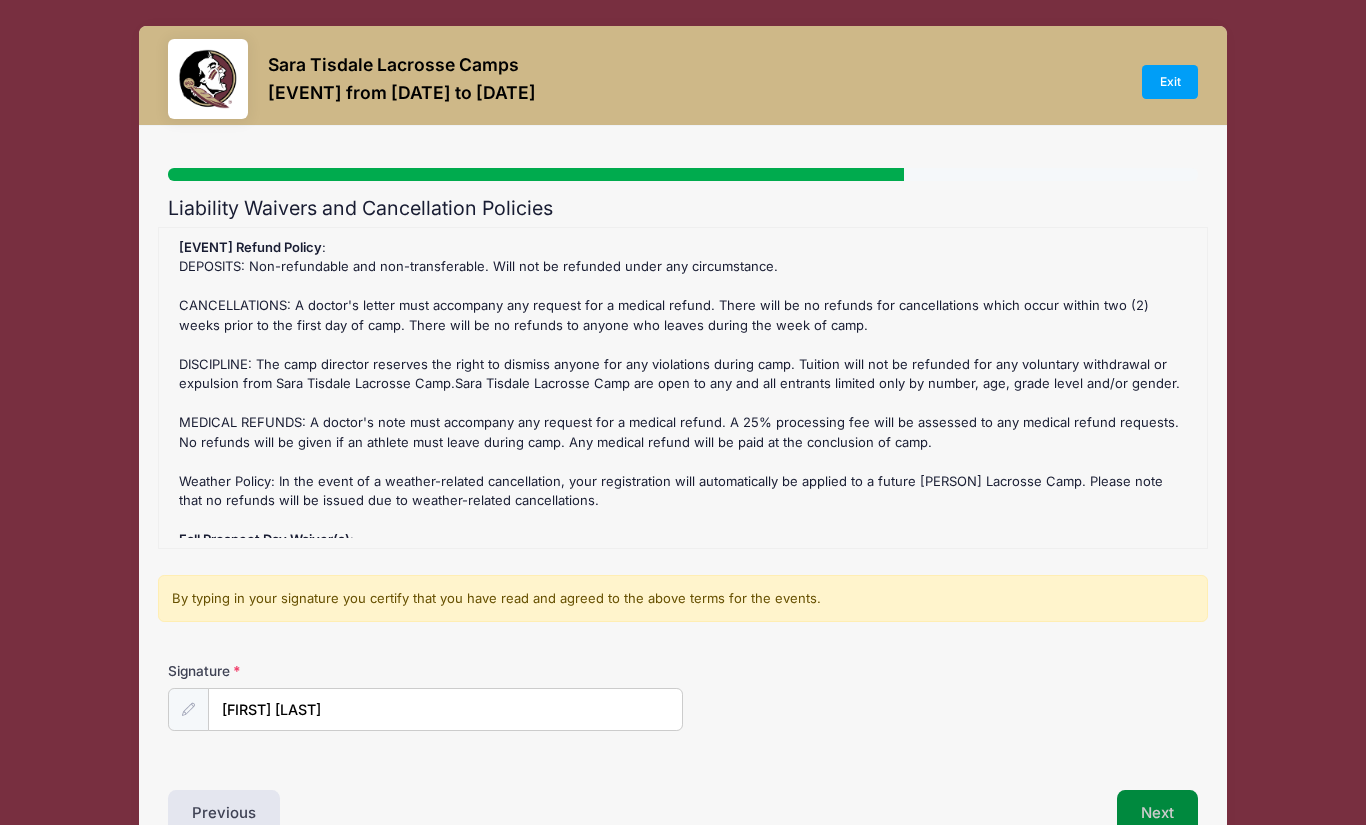 click on "Next" at bounding box center (1157, 813) 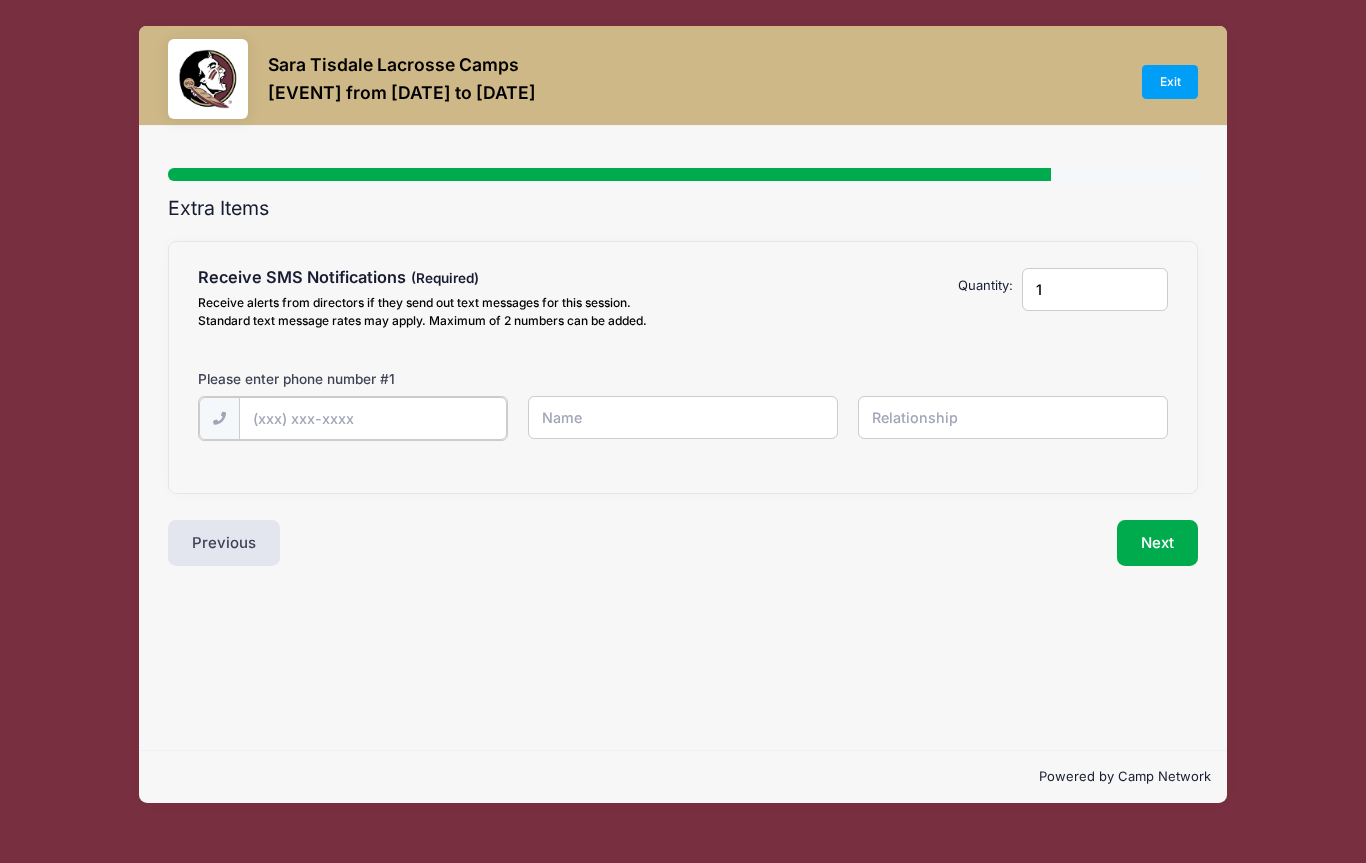 click at bounding box center [0, 0] 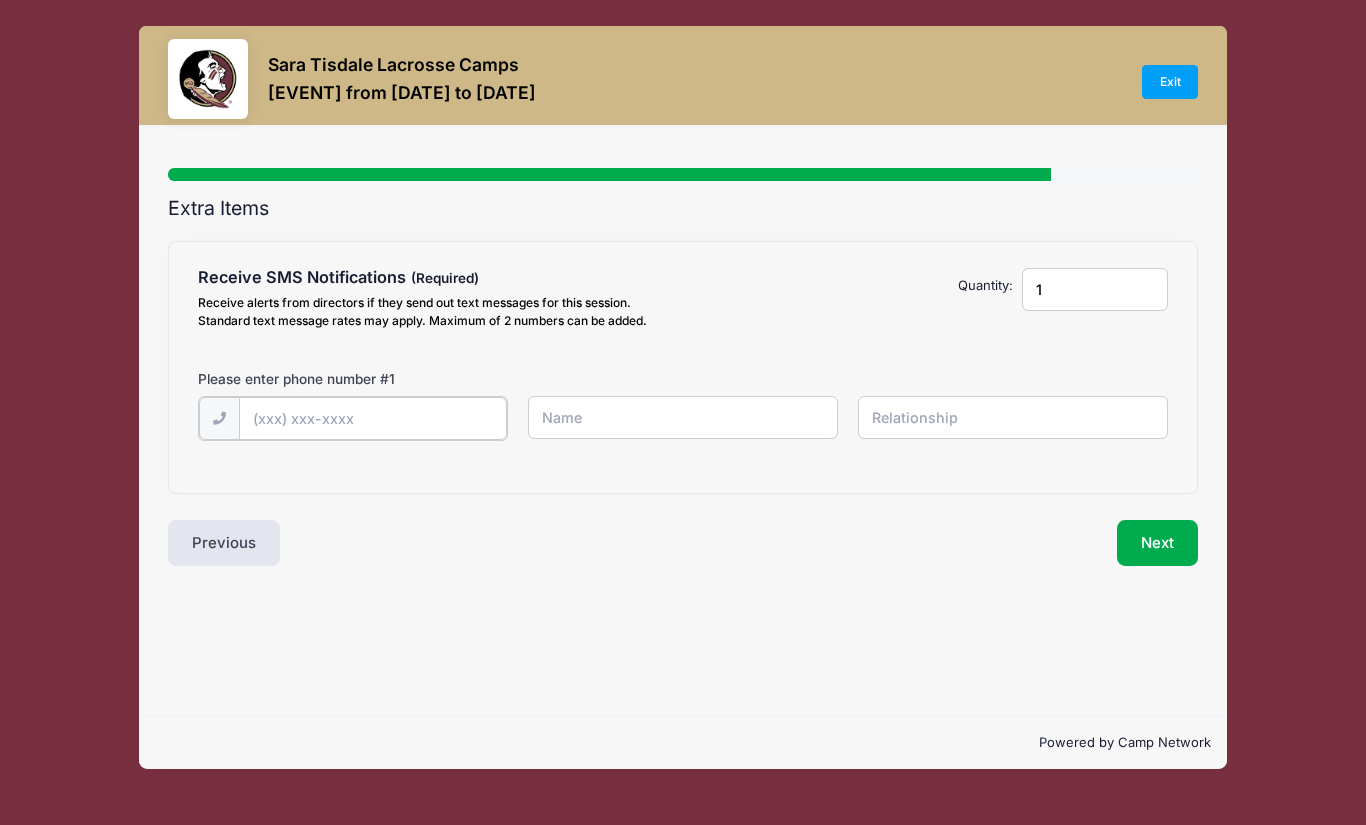 click at bounding box center (0, 0) 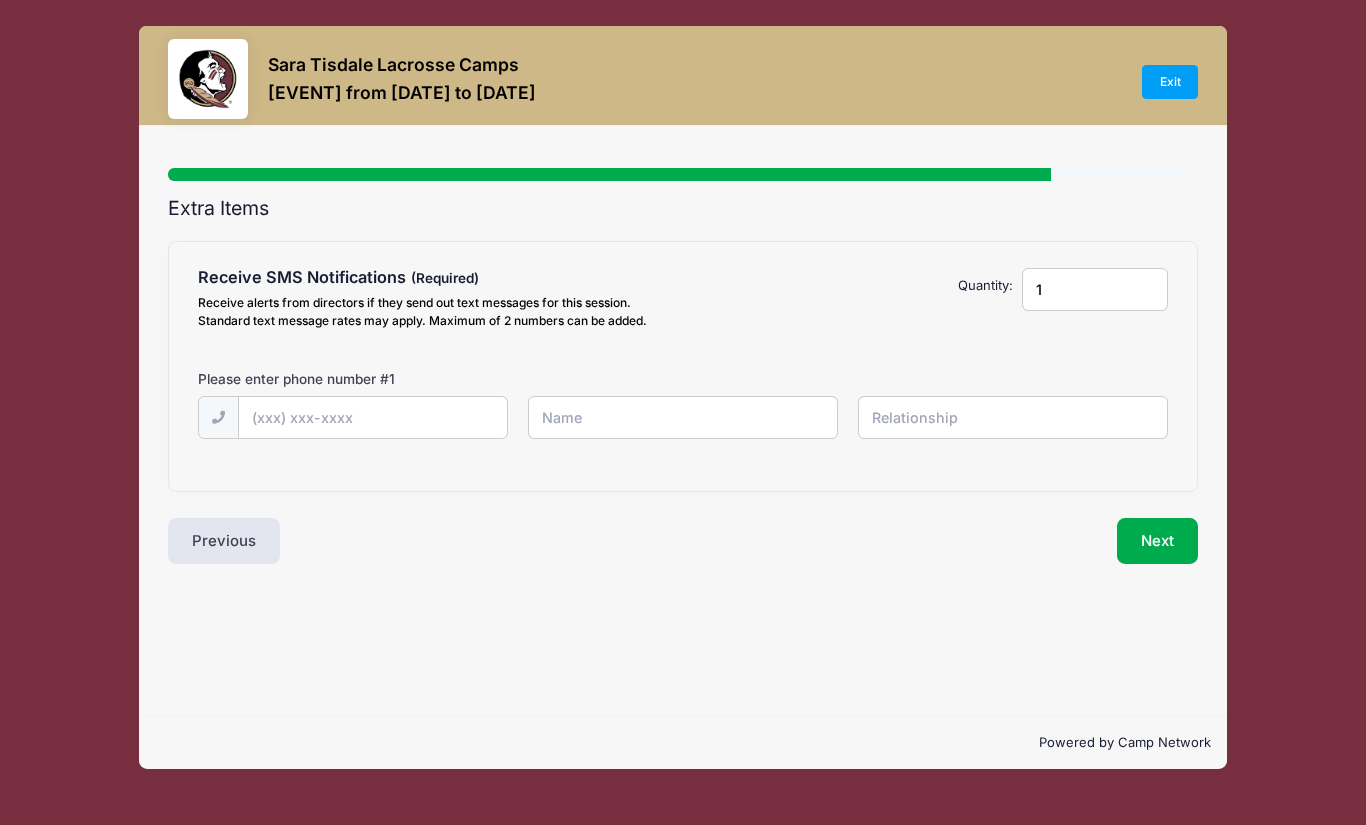 click on "Step  6 /7
Step 1
Step 2
Step 3
Step 4
Policies
Extra Items
Summary
Participant Information
Participant's First Name
[FIRST]
Participant's Last Name
[LAST]" at bounding box center [683, 421] 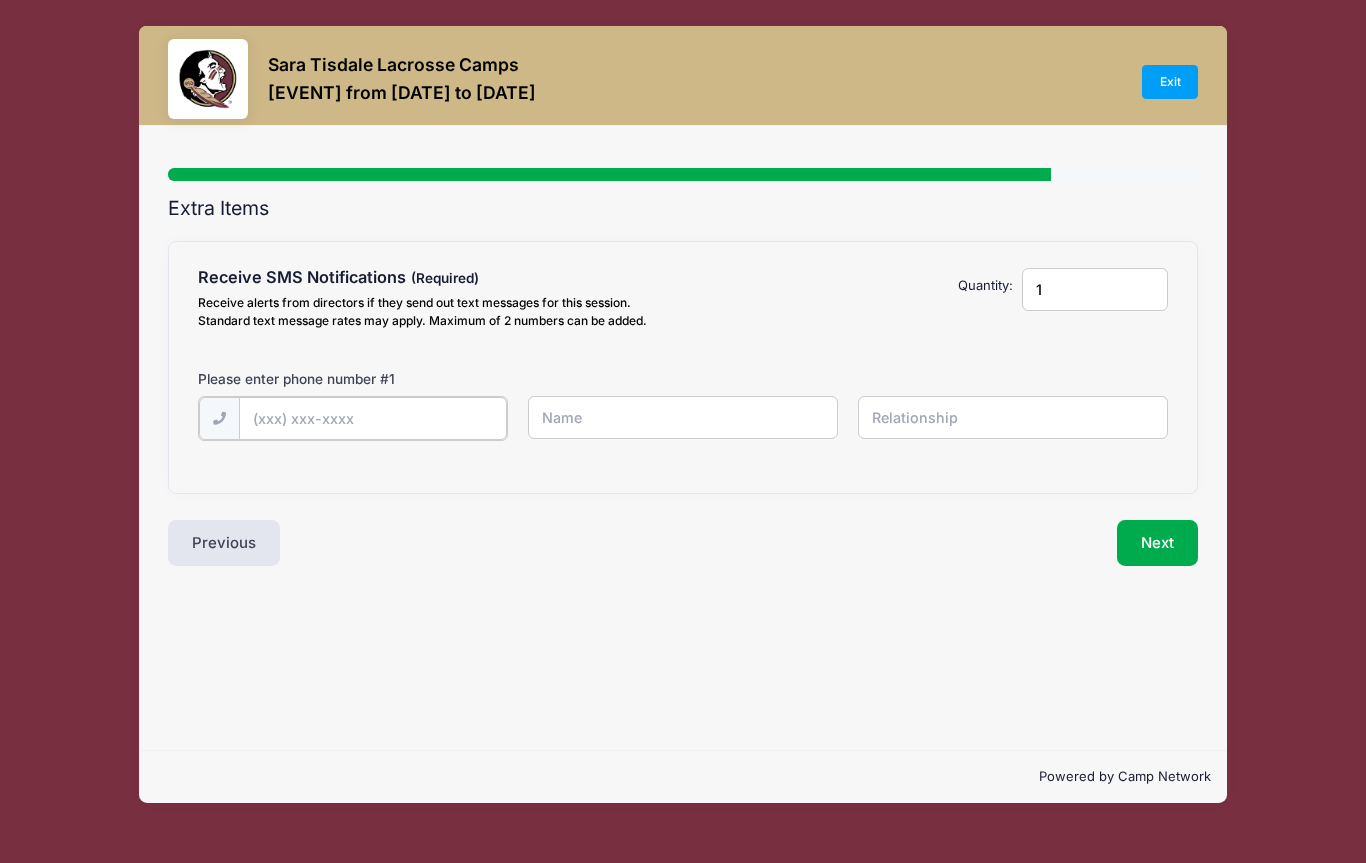 click at bounding box center [0, 0] 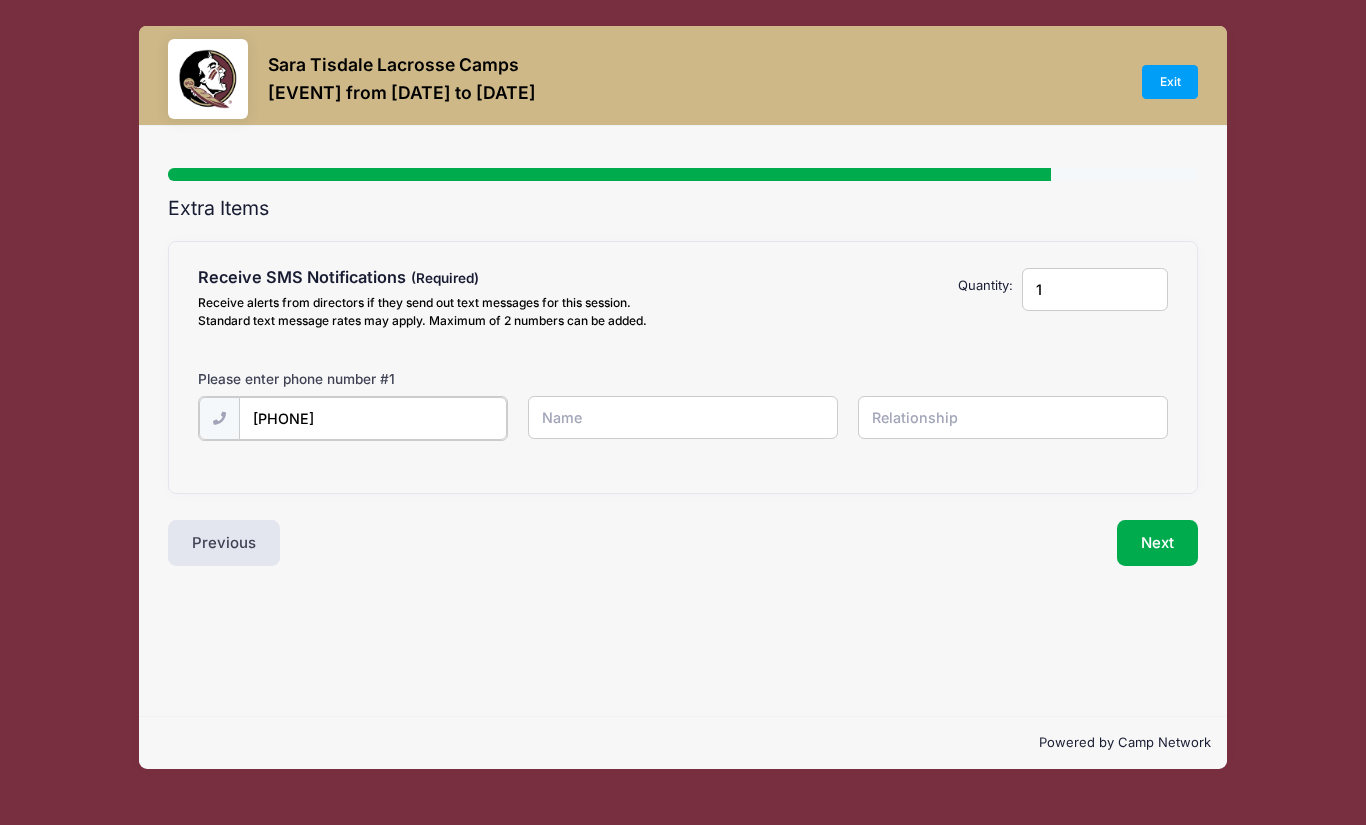 type on "[PHONE]" 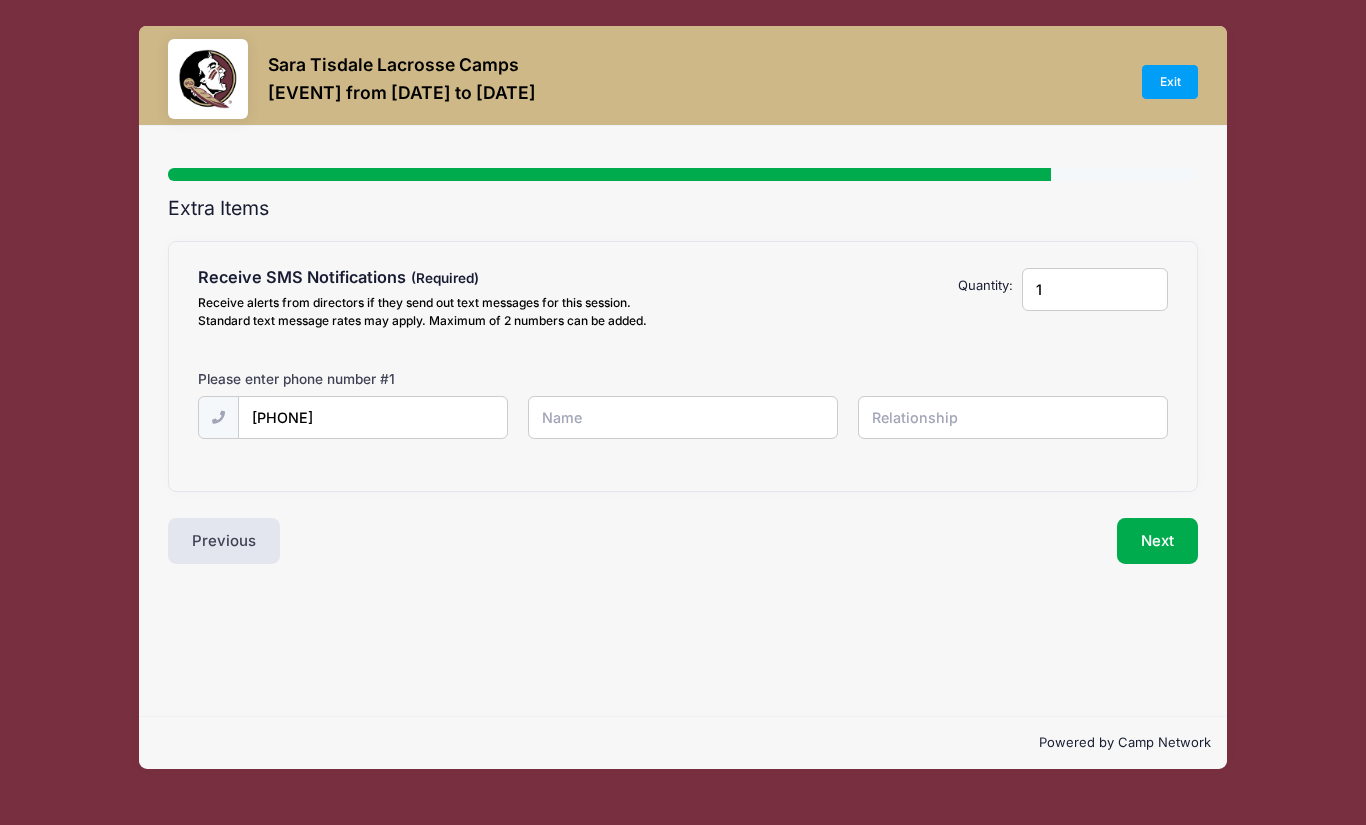 click at bounding box center (0, 0) 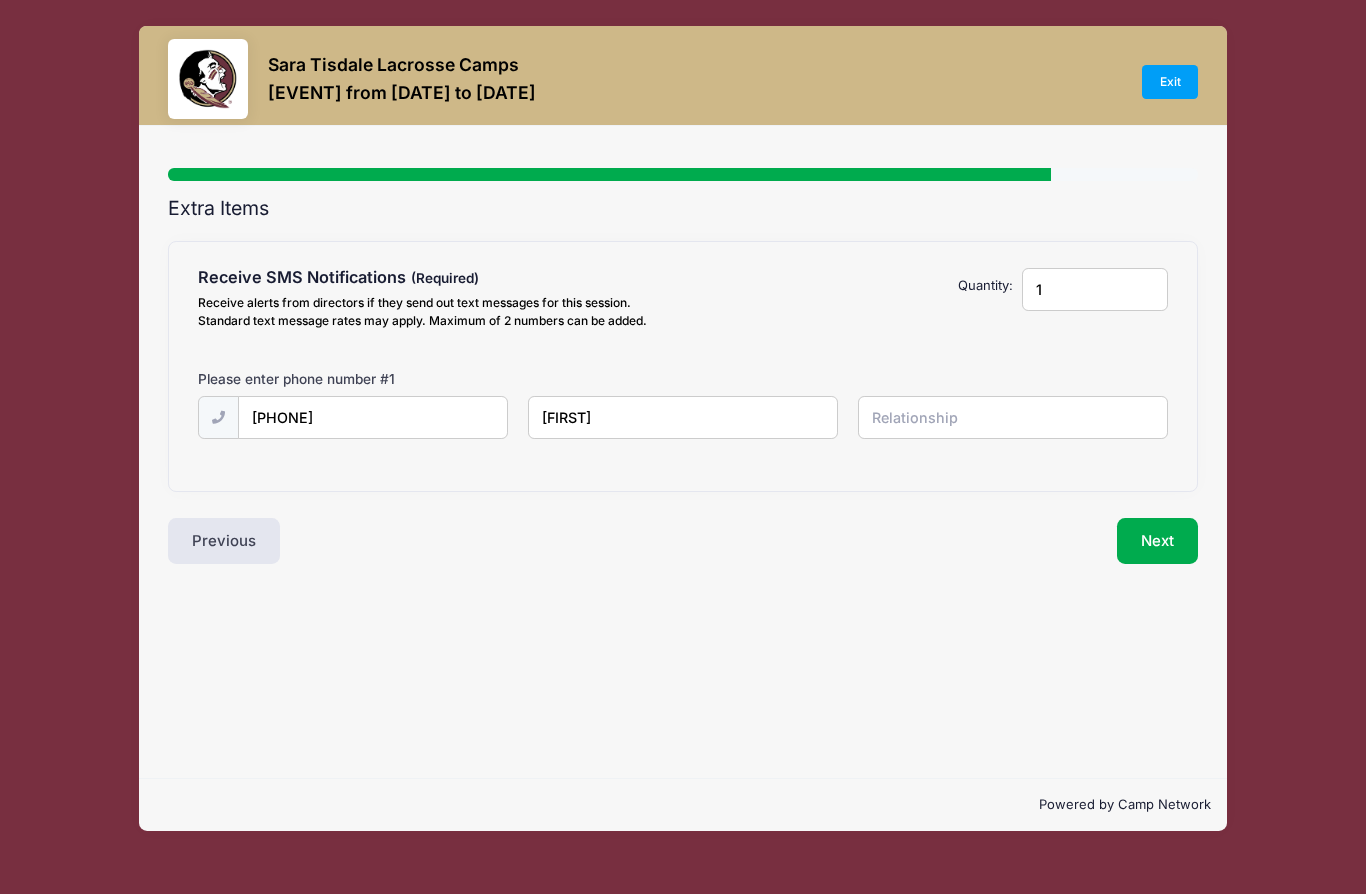 type on "[FIRST]" 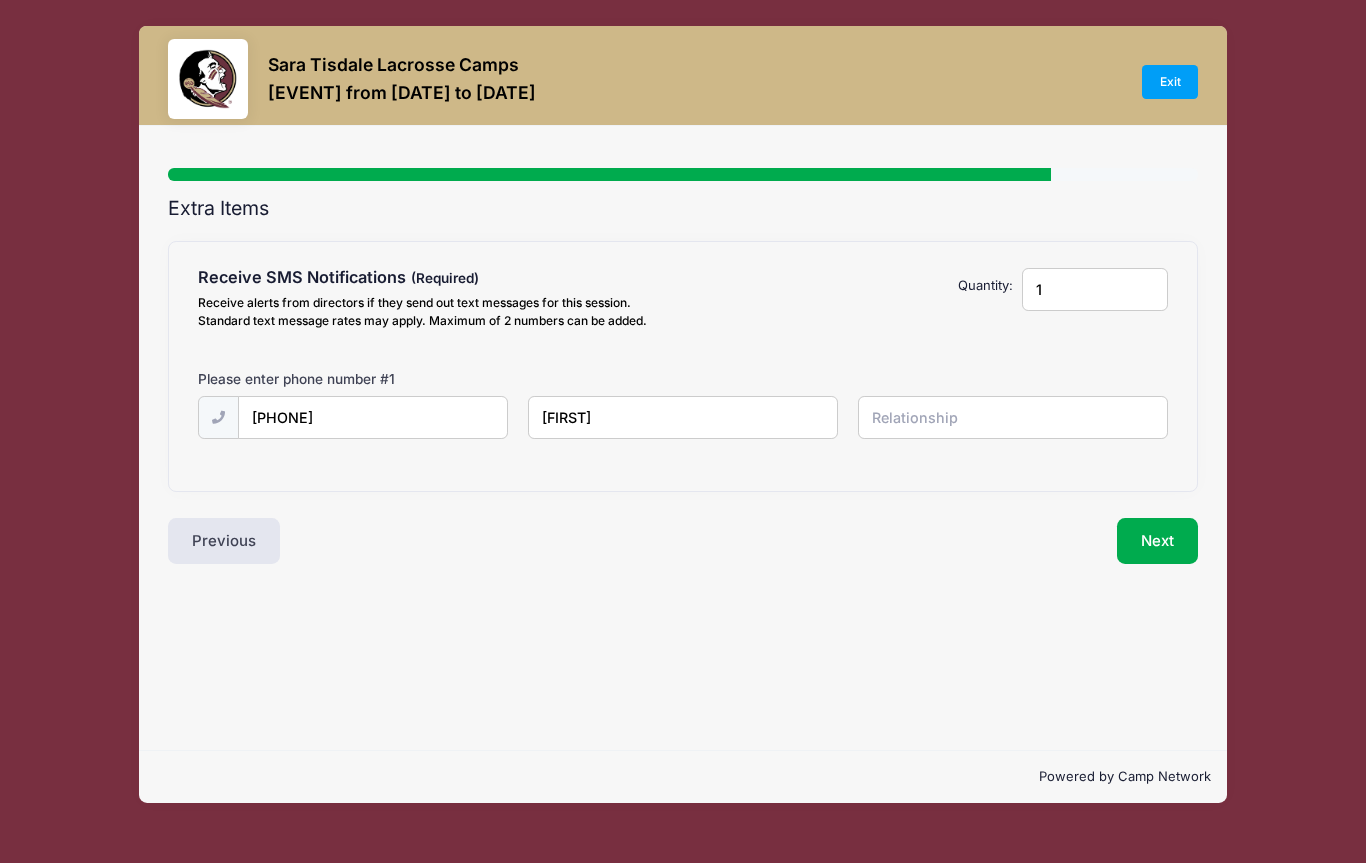 click at bounding box center [0, 0] 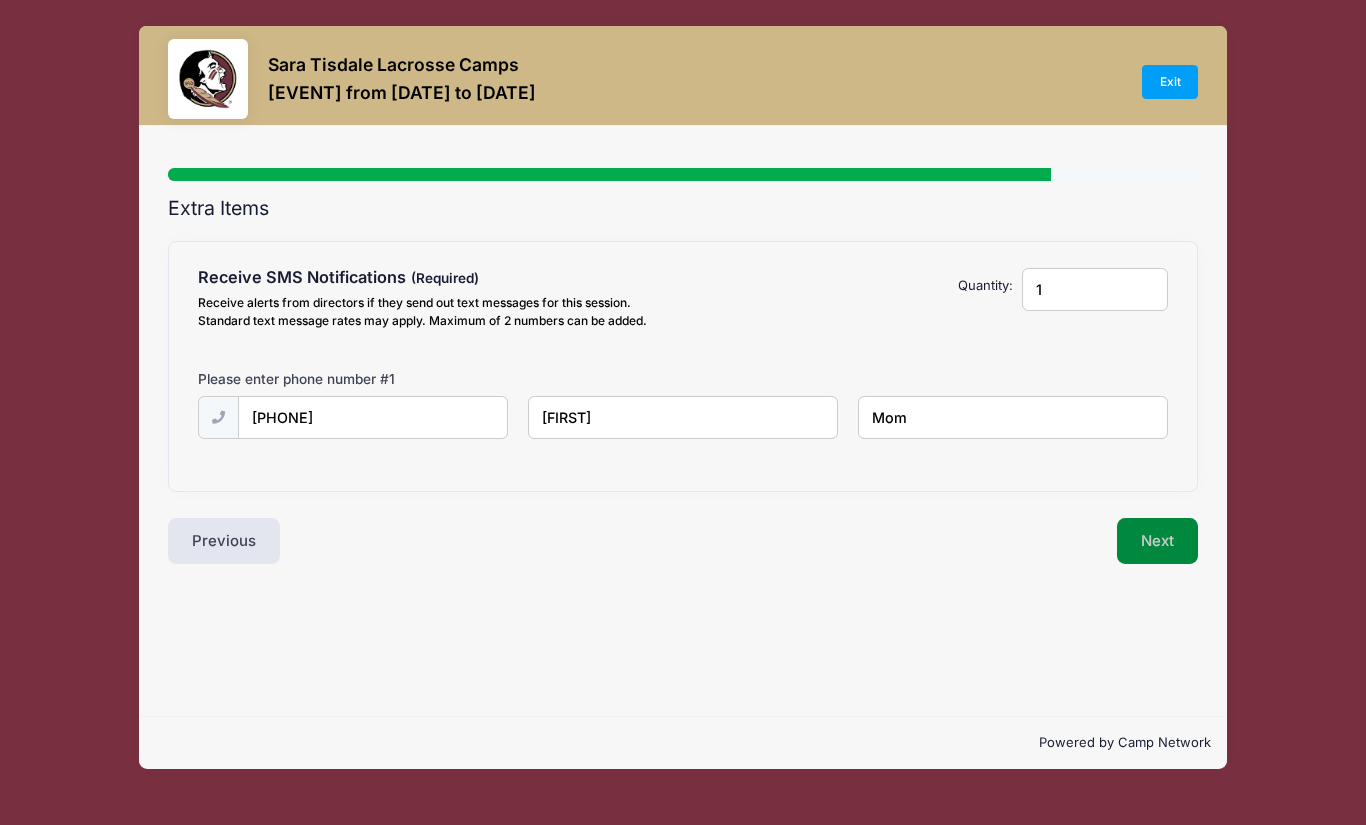 type on "Mom" 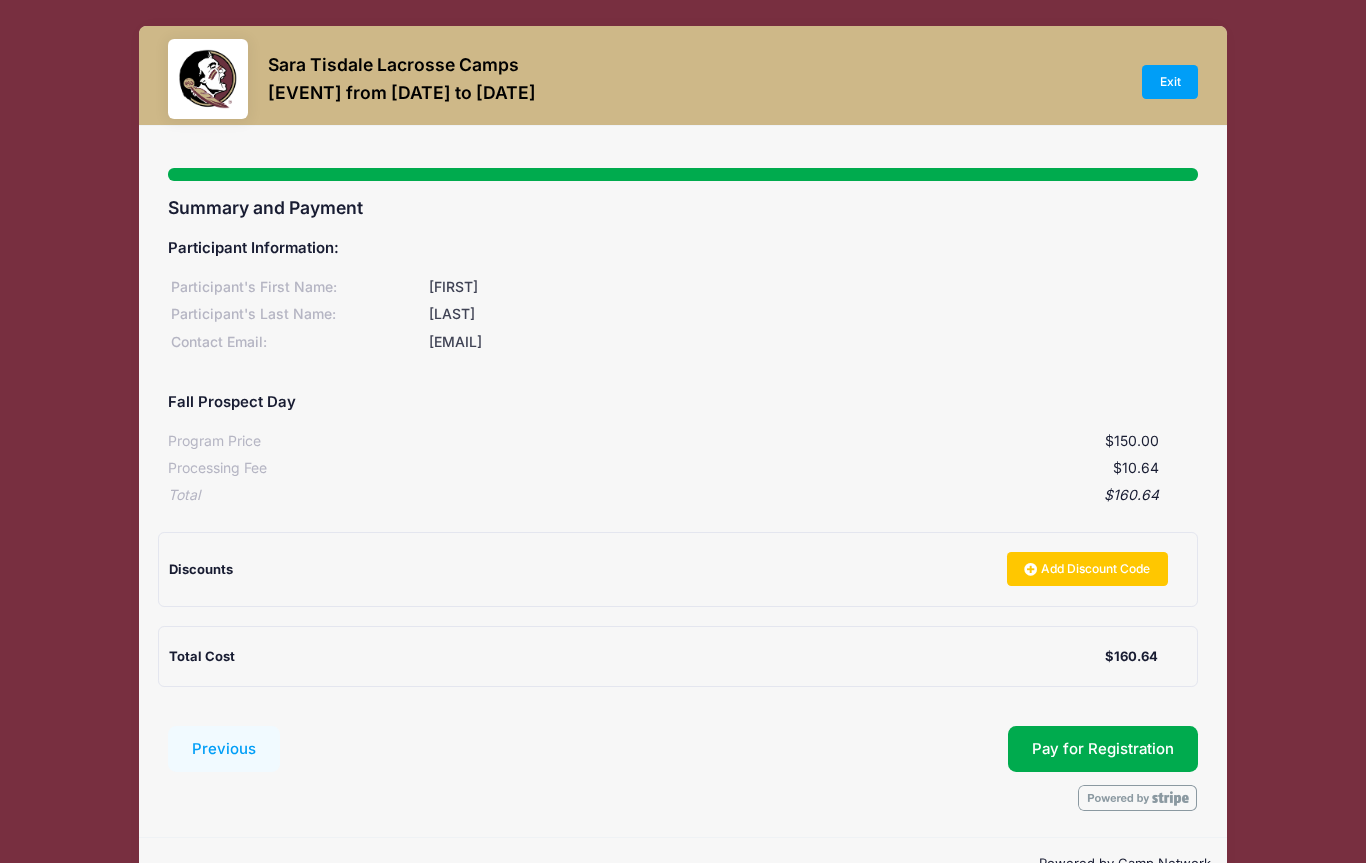 scroll, scrollTop: 43, scrollLeft: 0, axis: vertical 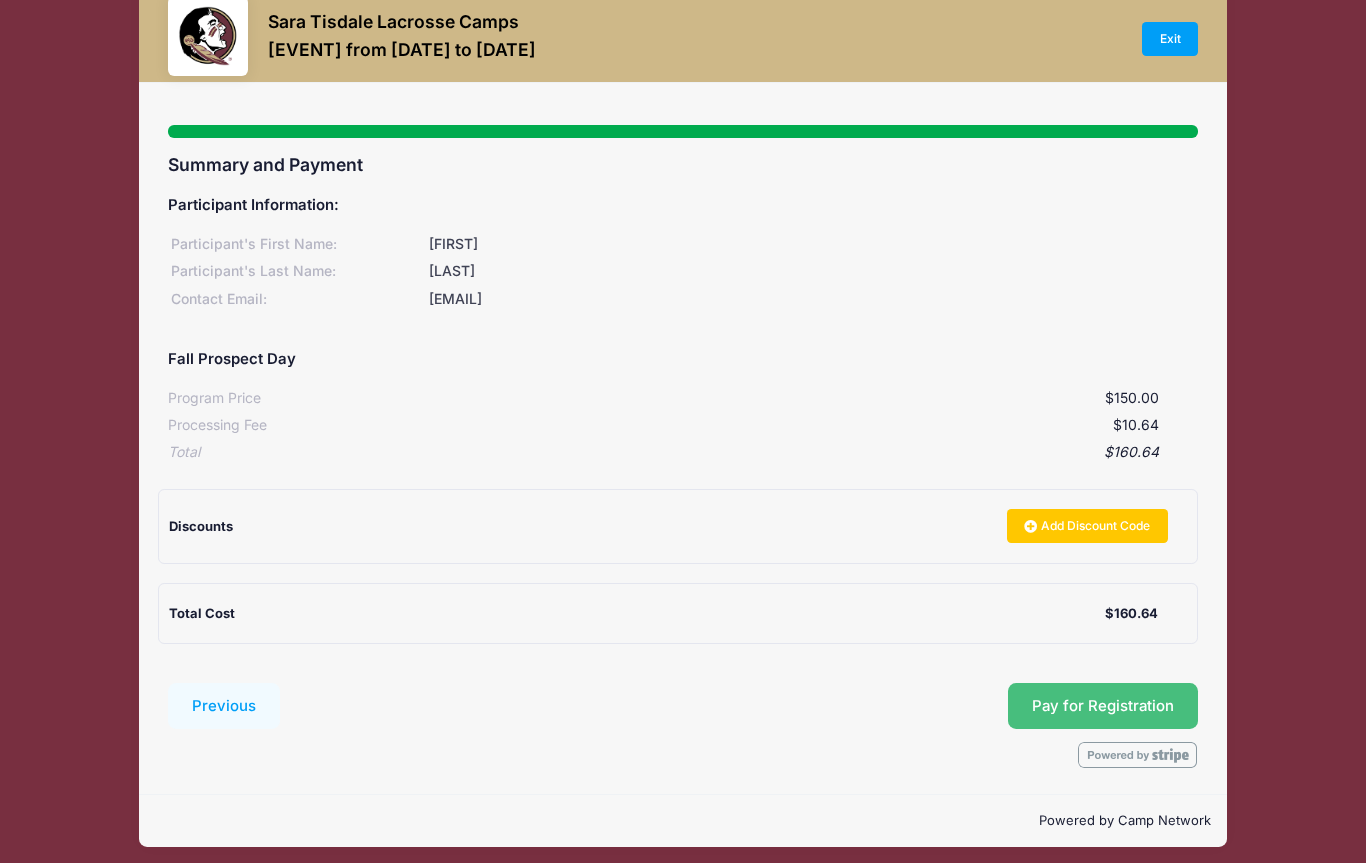 click on "Pay for Registration" at bounding box center (1103, 706) 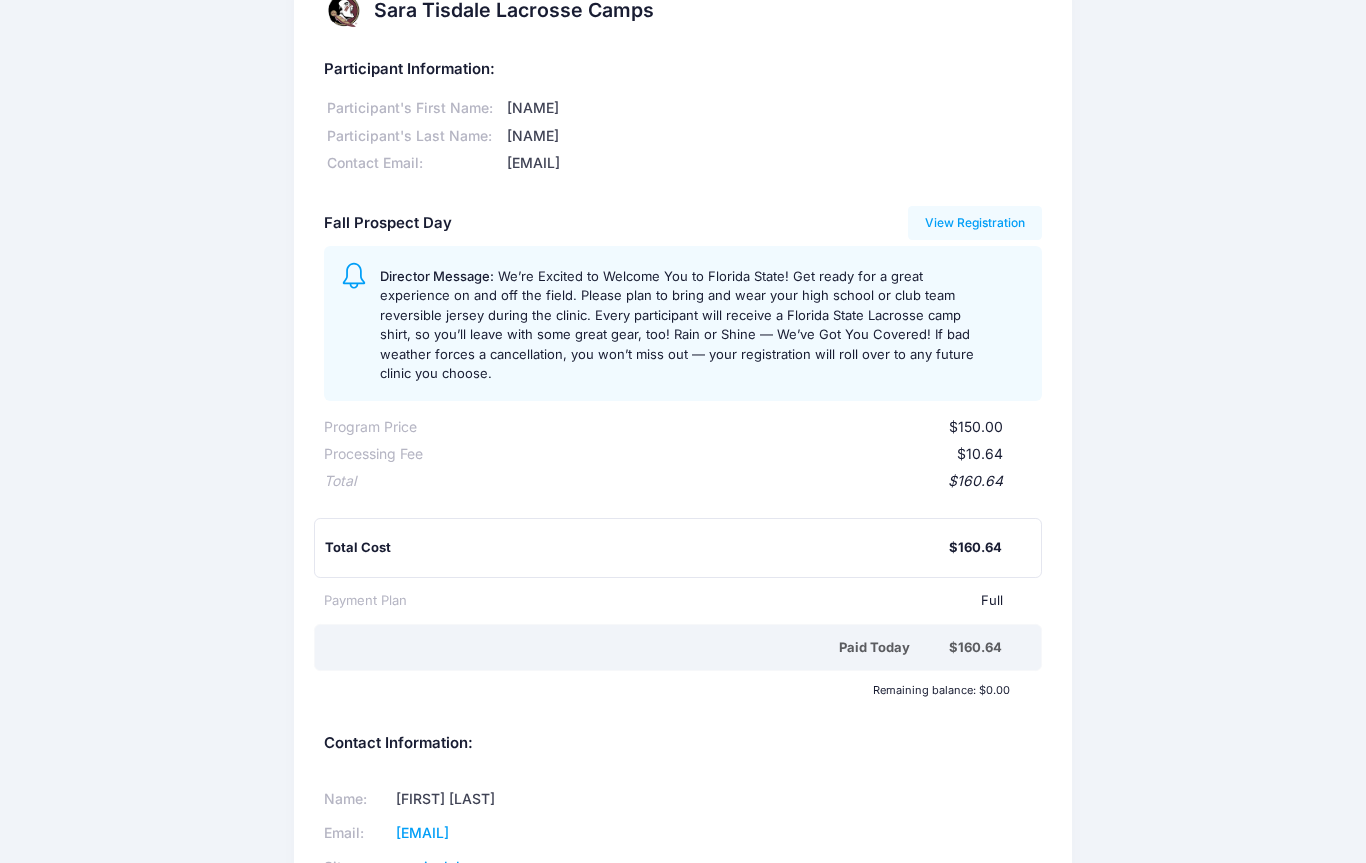 scroll, scrollTop: 49, scrollLeft: 0, axis: vertical 